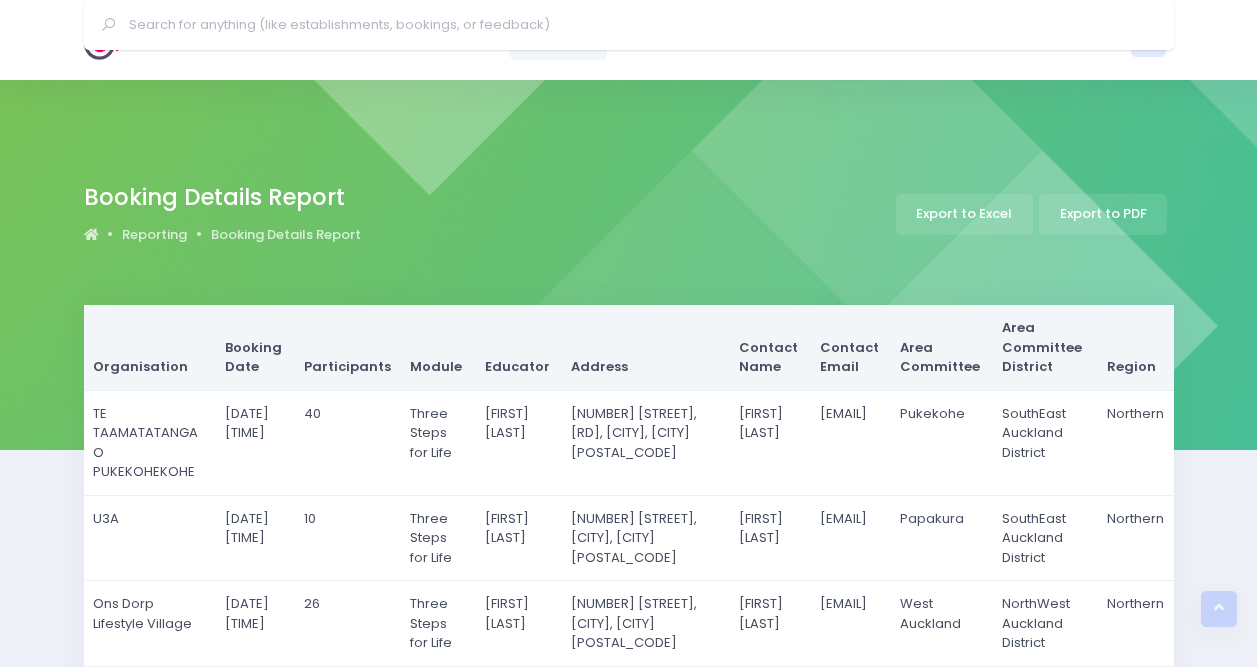 scroll, scrollTop: 1509, scrollLeft: 0, axis: vertical 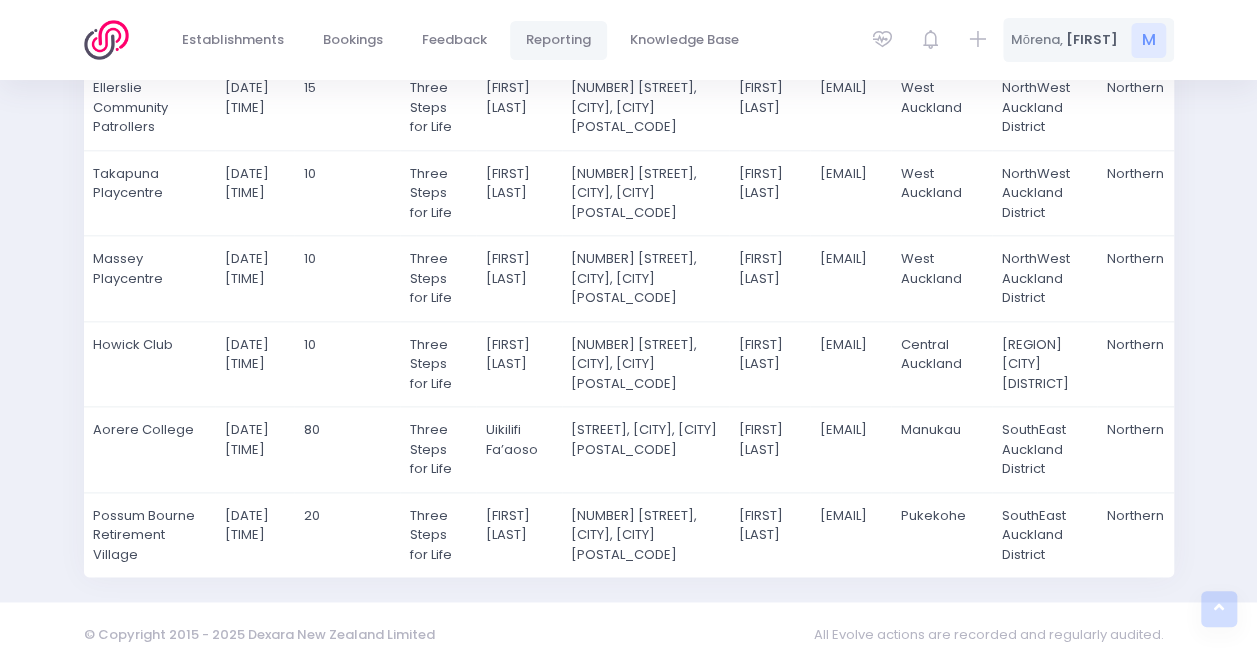 click on "M" at bounding box center (1148, 40) 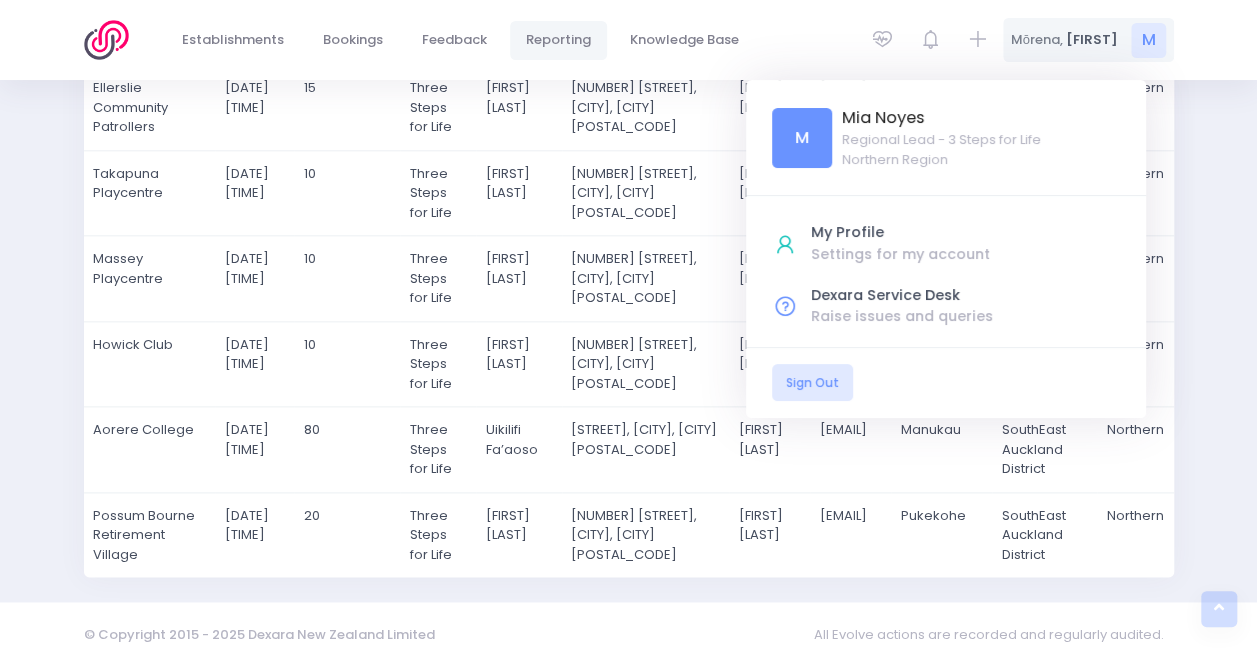 click at bounding box center (112, 40) 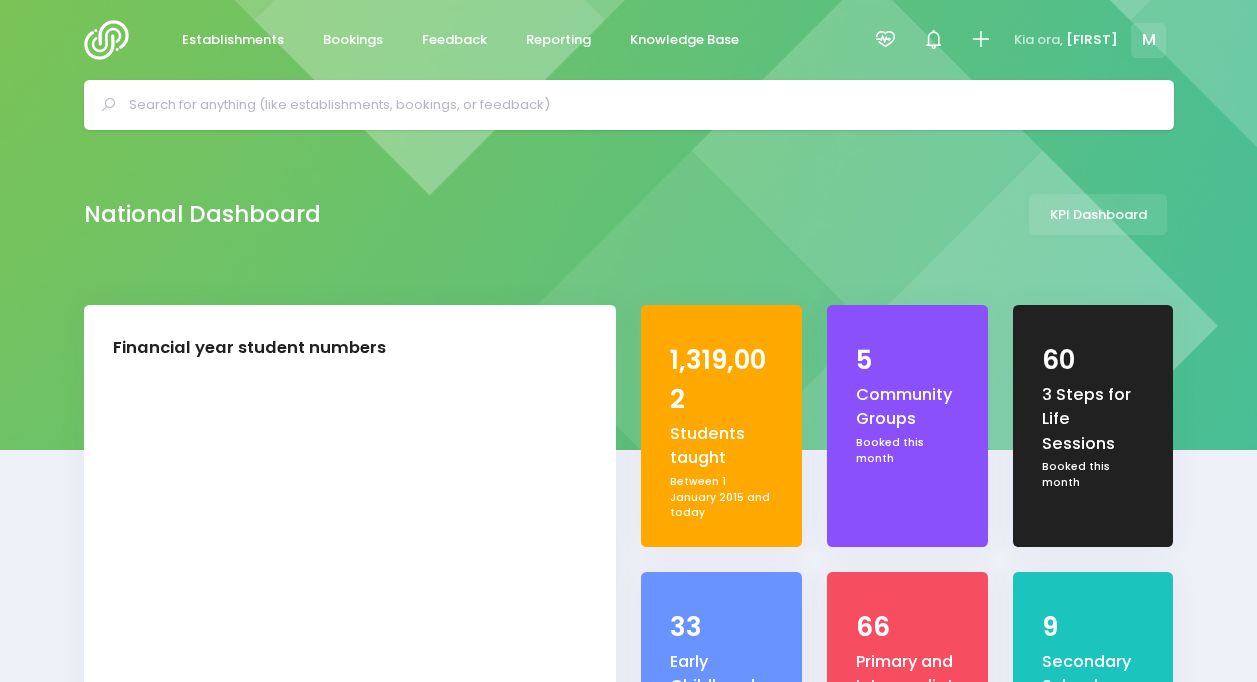 scroll, scrollTop: 0, scrollLeft: 0, axis: both 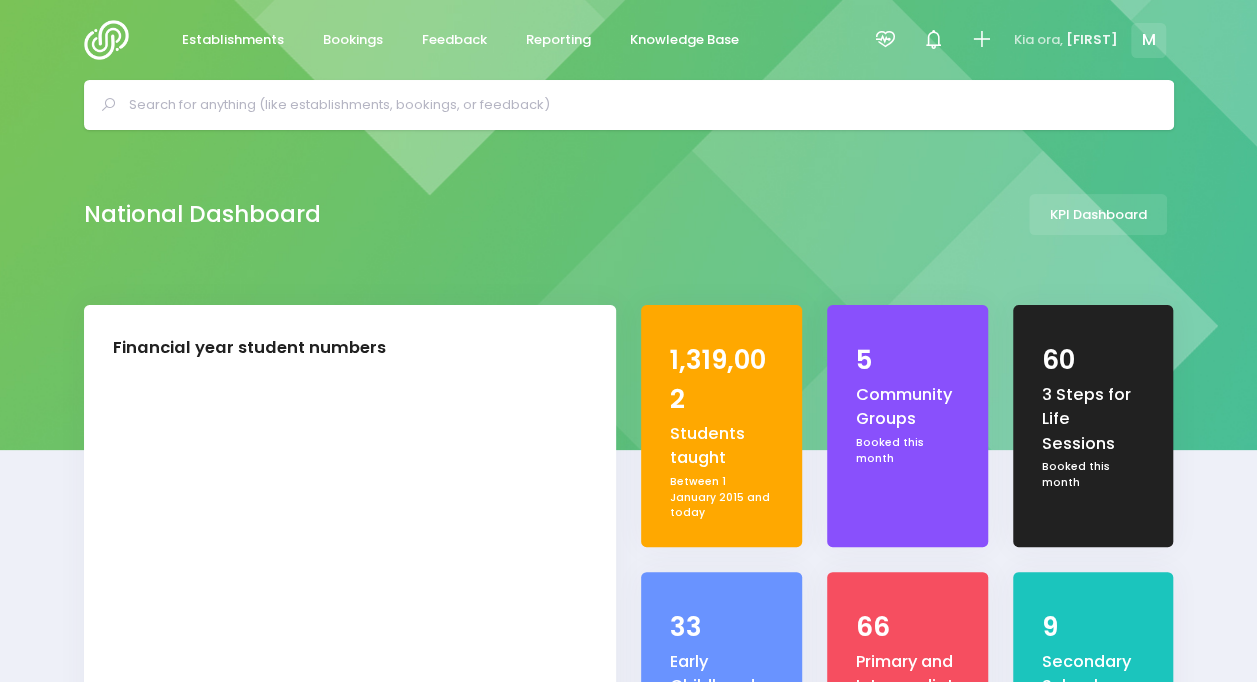 select on "5" 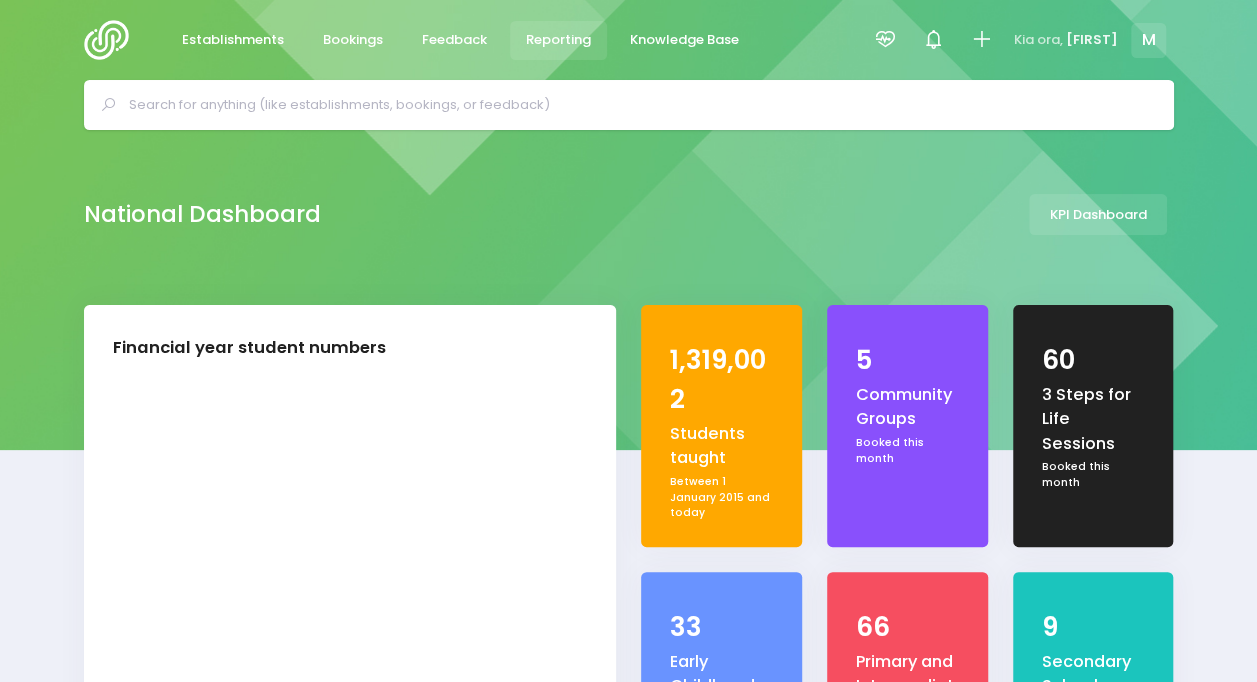 click on "Reporting" at bounding box center (559, 40) 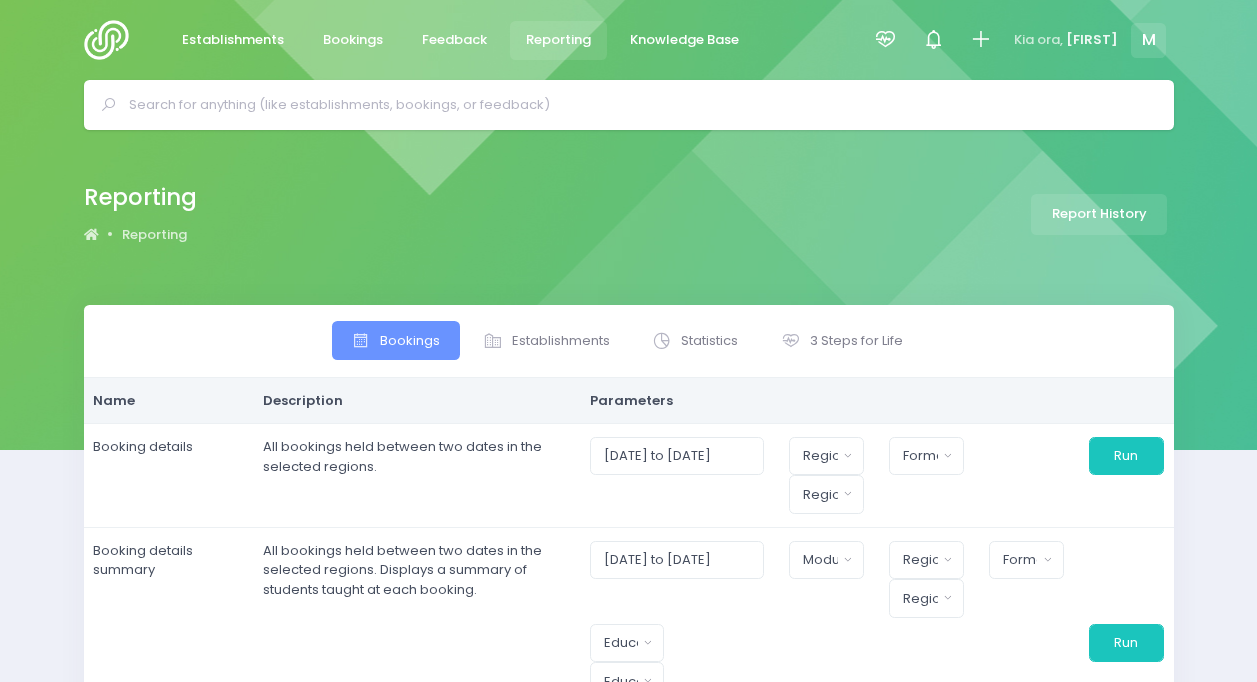 select 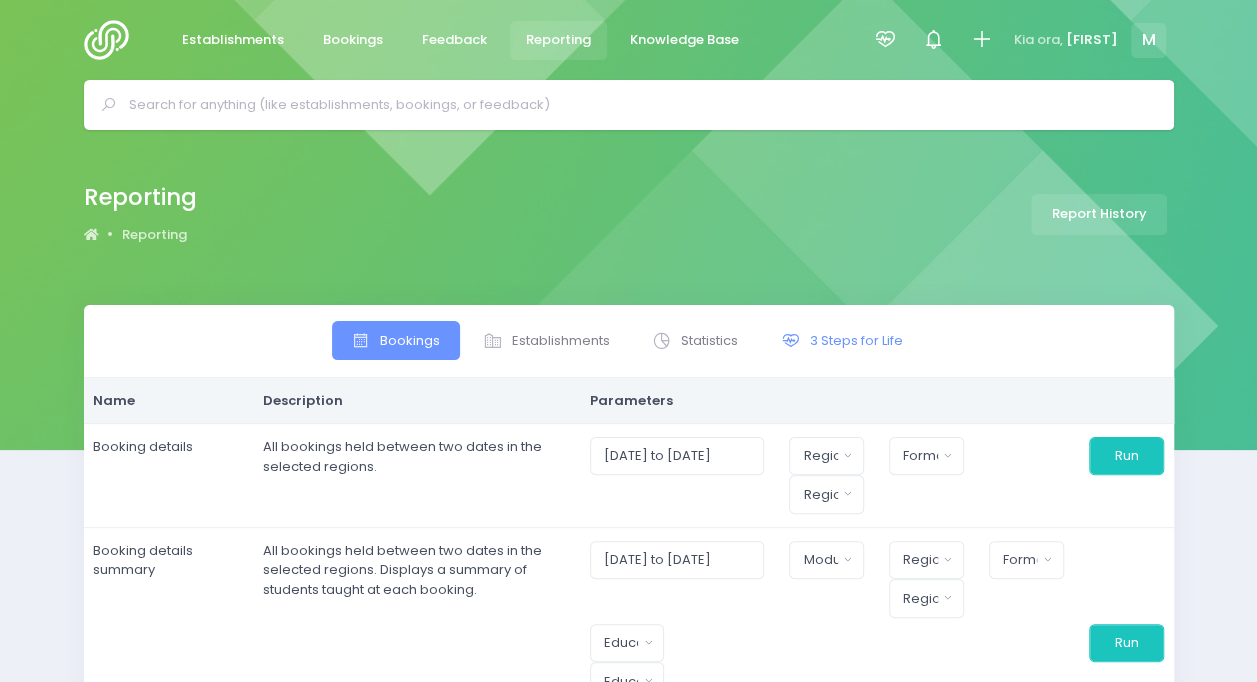 click on "3 Steps for Life" at bounding box center (856, 341) 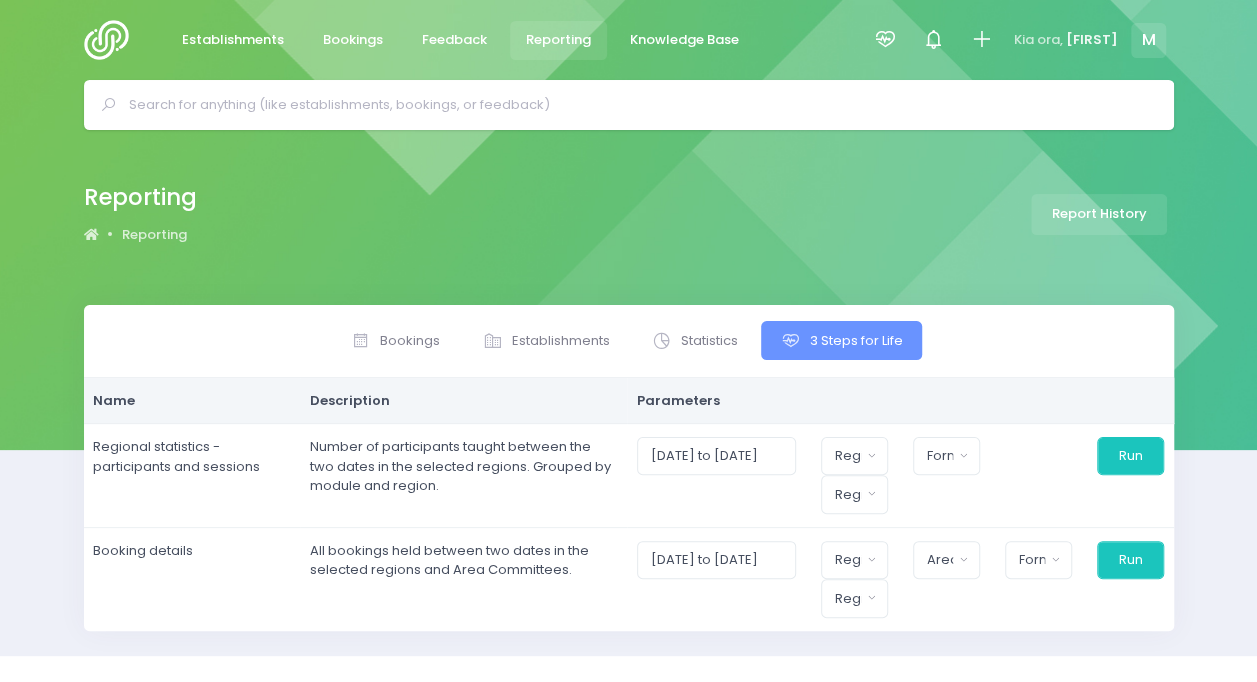 scroll, scrollTop: 34, scrollLeft: 0, axis: vertical 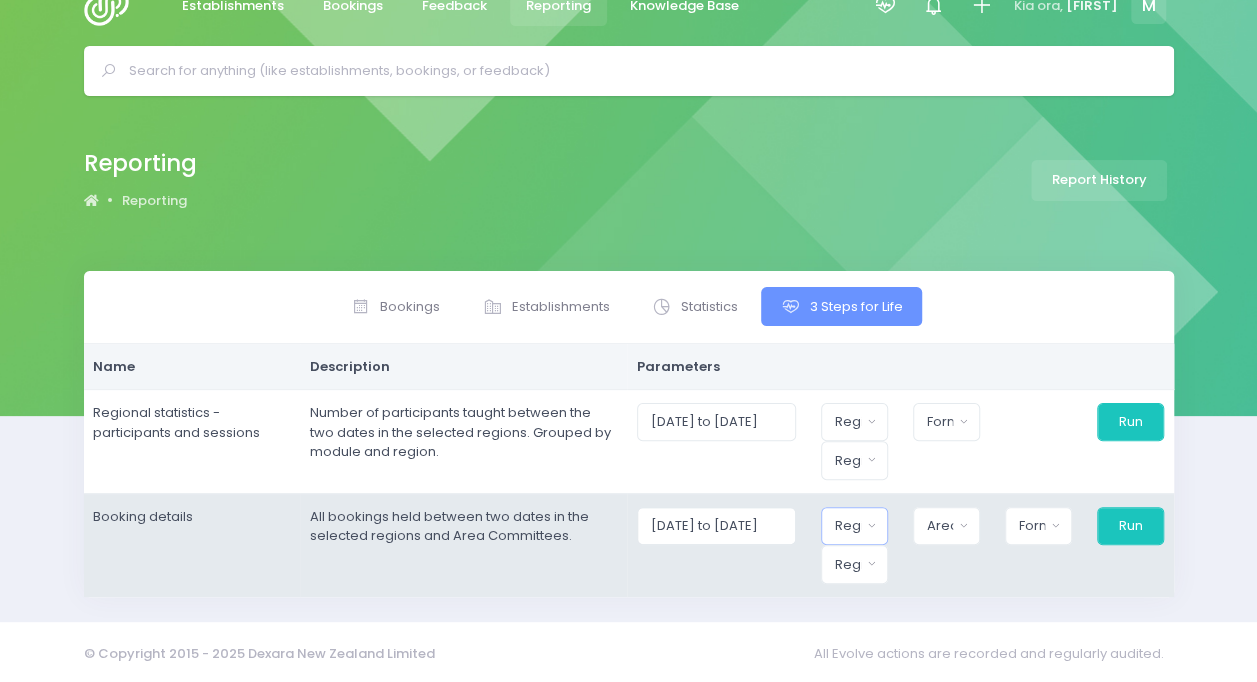 click on "Region" at bounding box center [854, 526] 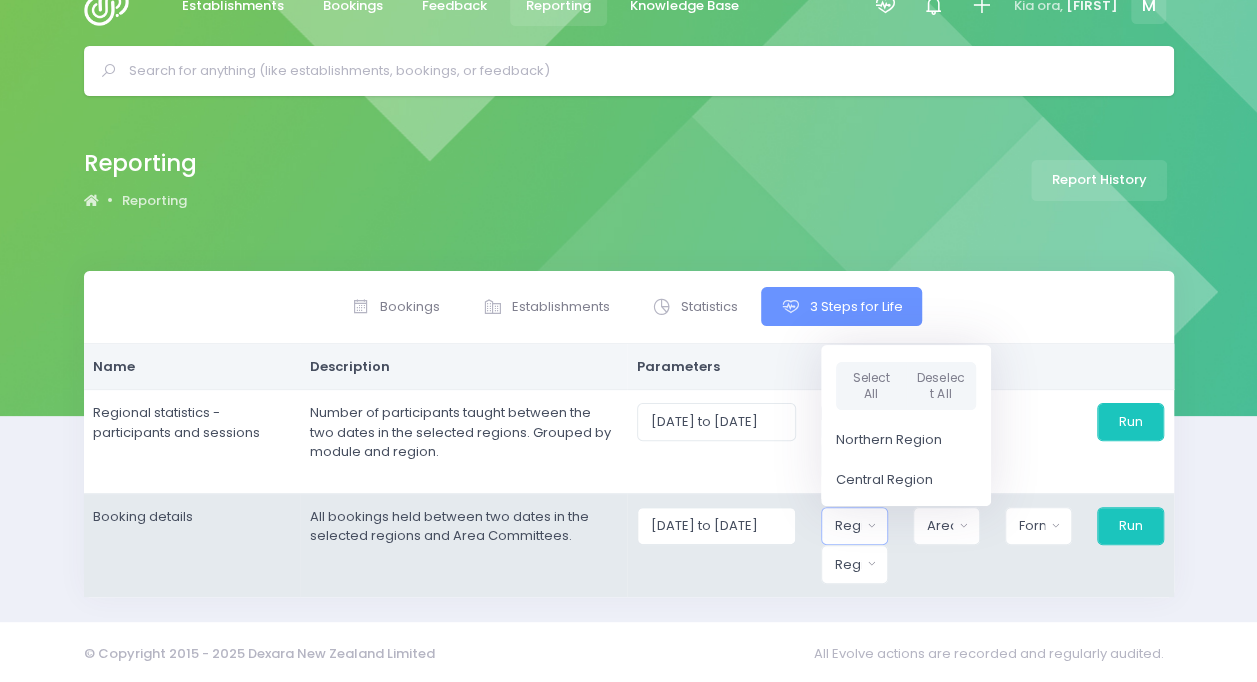 click on "[OPTION] [OPTION]" at bounding box center (906, 385) 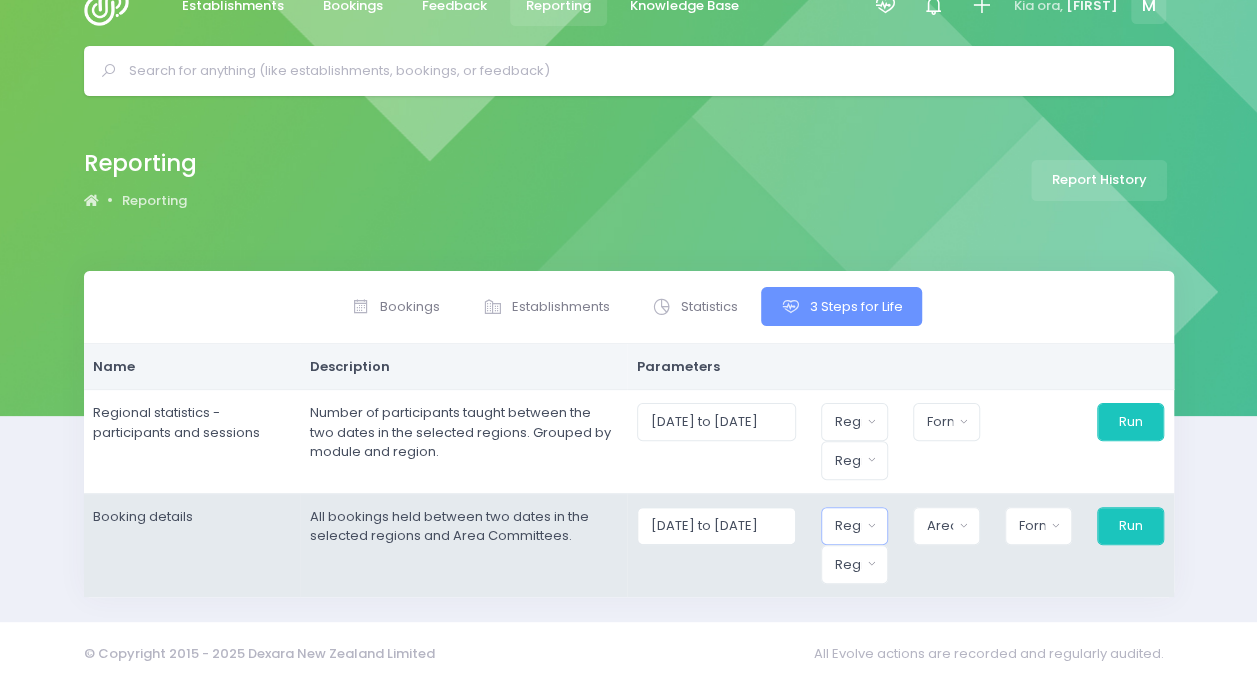 click on "Region" at bounding box center (848, 526) 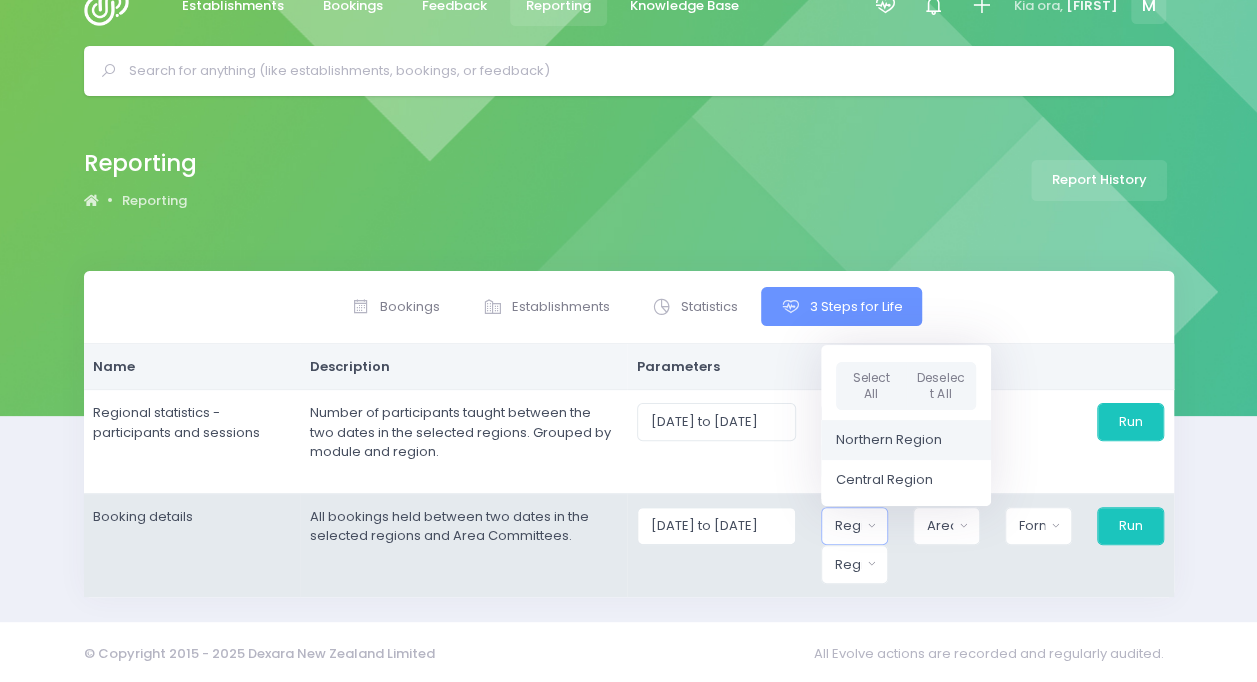 click on "Northern Region" at bounding box center [889, 440] 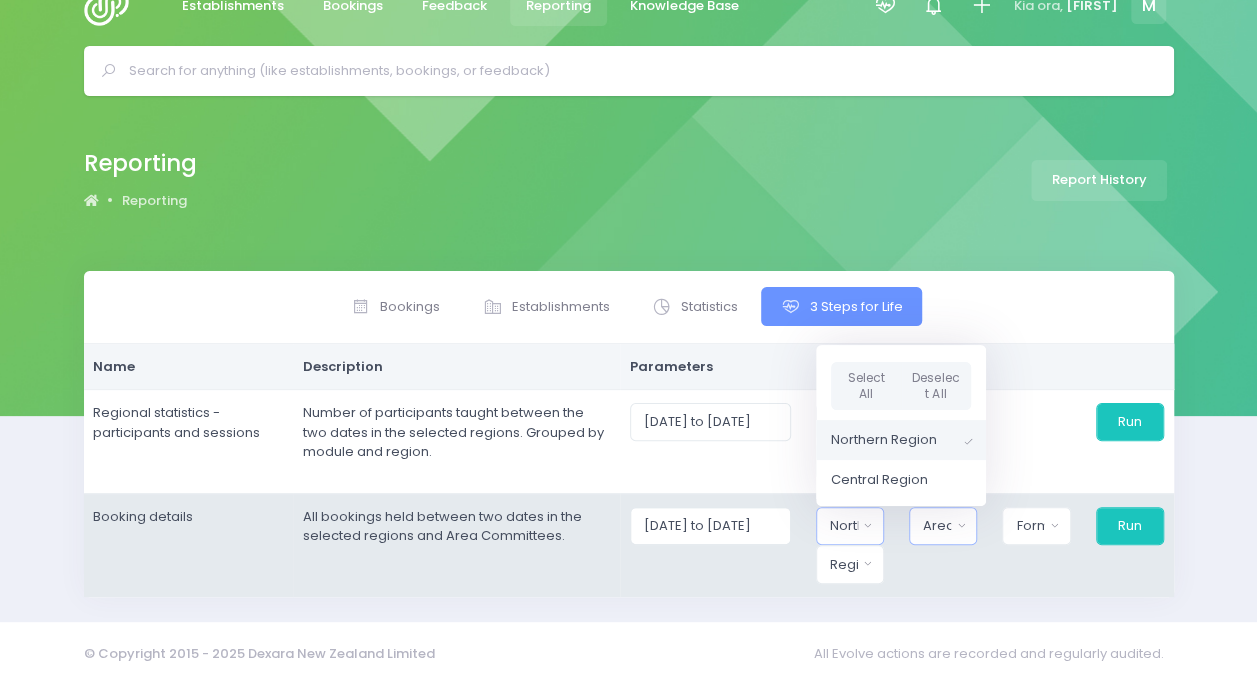 click on "Area Committee" at bounding box center [943, 526] 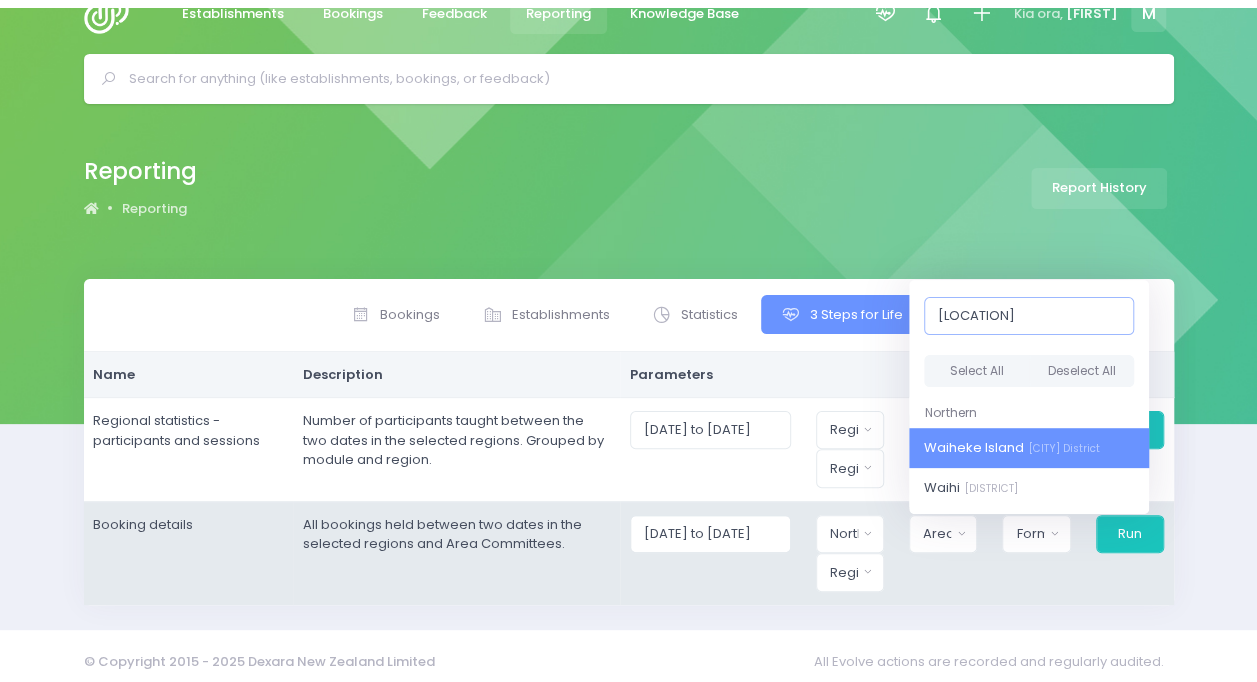scroll, scrollTop: 34, scrollLeft: 0, axis: vertical 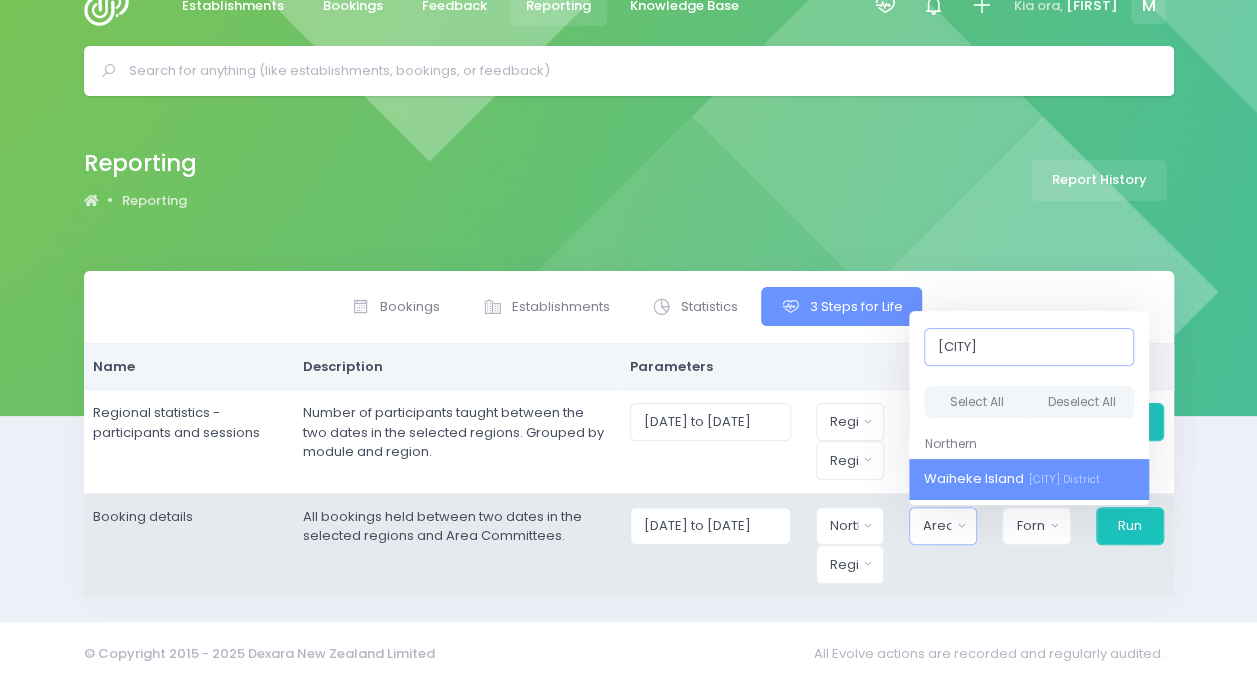 type on "waiheke" 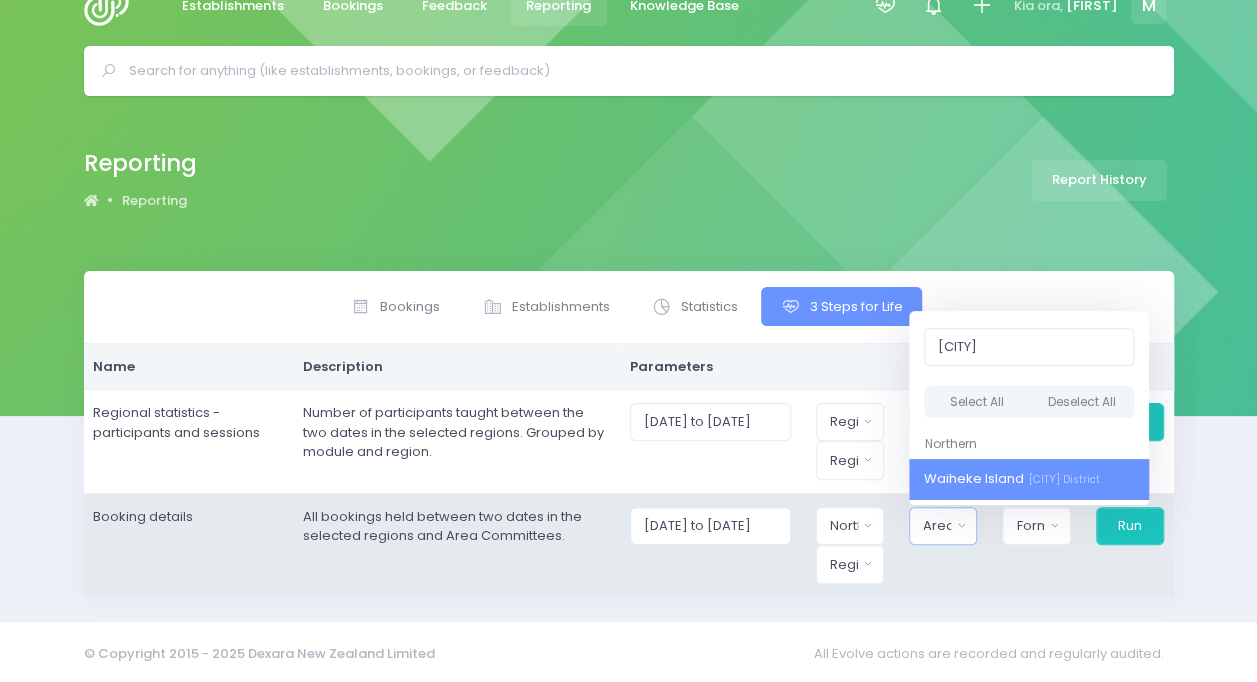 click on "Waiheke Island Central Auckland District" at bounding box center [1012, 479] 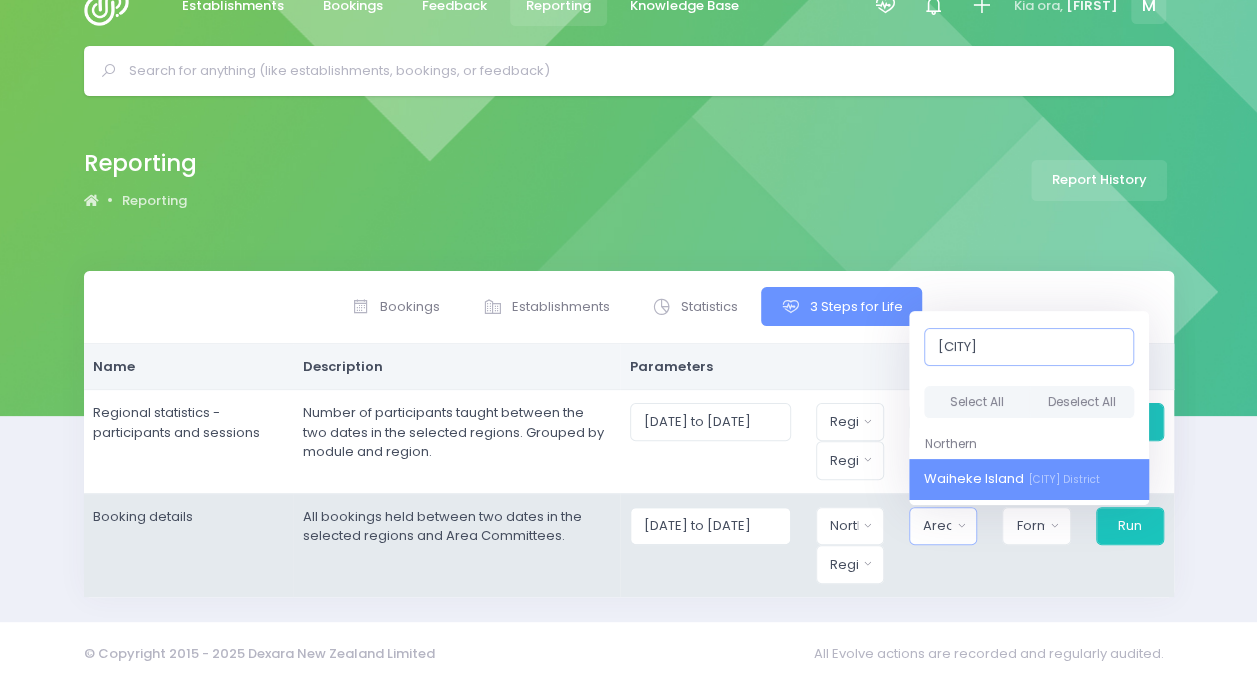 select on "Waiheke Island" 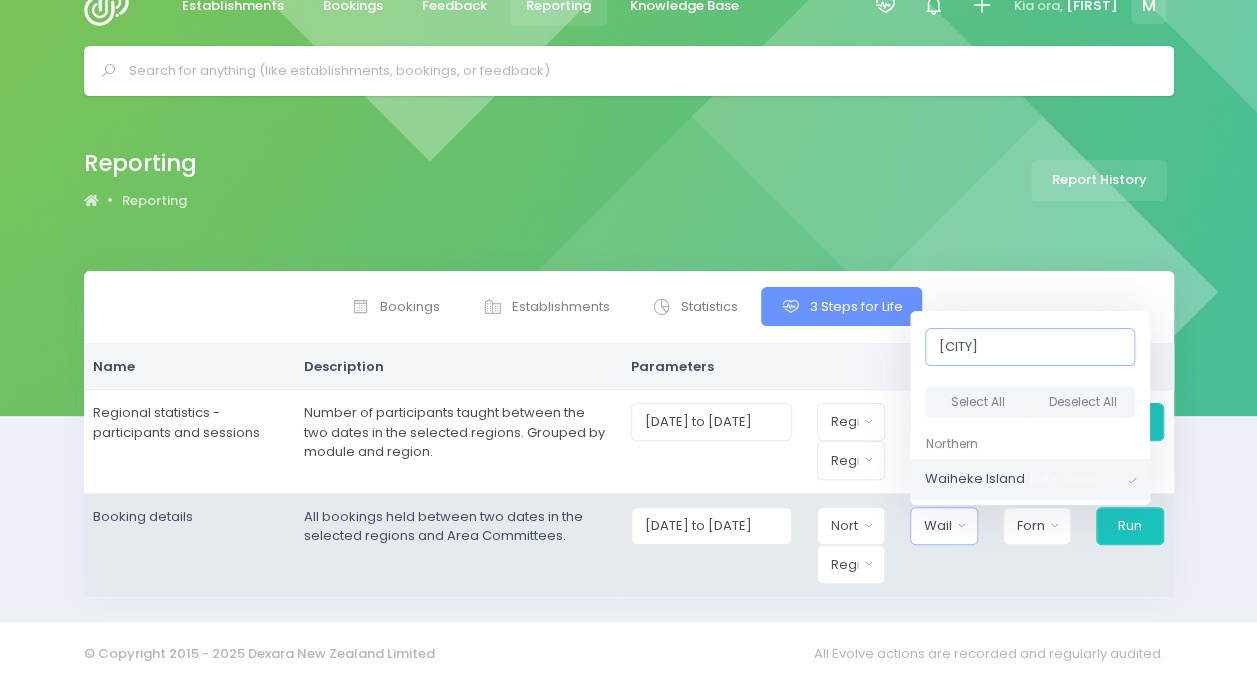 scroll, scrollTop: 531, scrollLeft: 0, axis: vertical 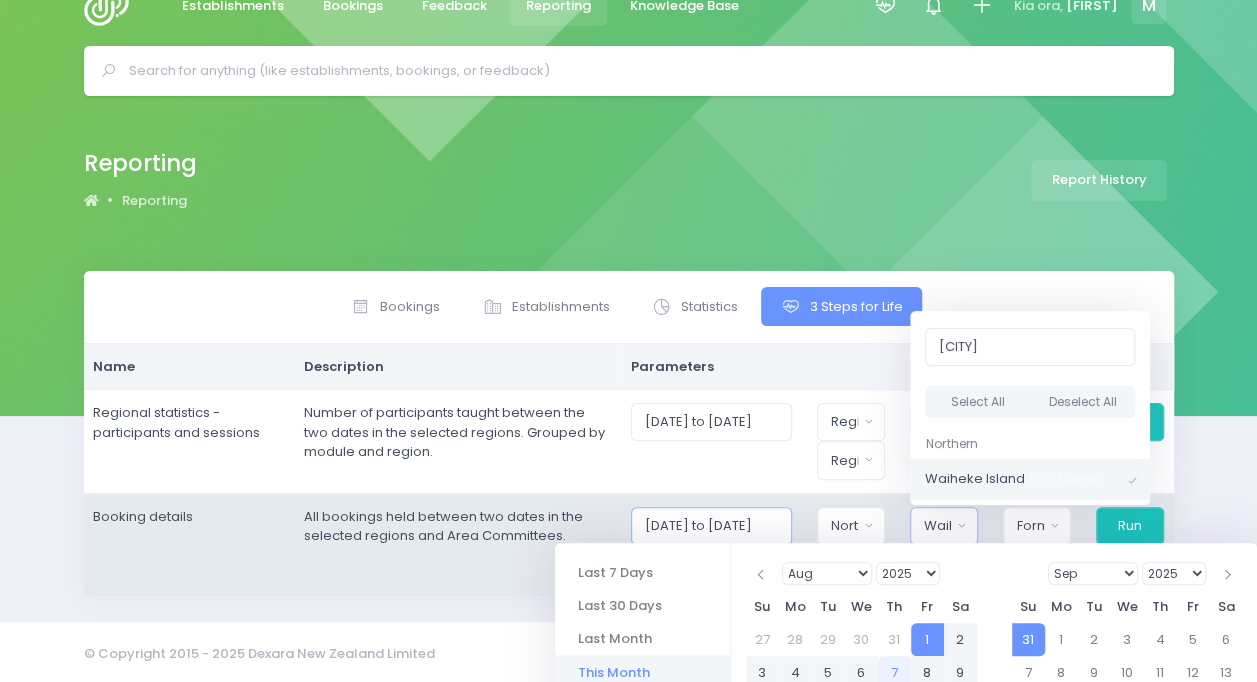 click on "01/08/2025 to 31/08/2025" at bounding box center (711, 526) 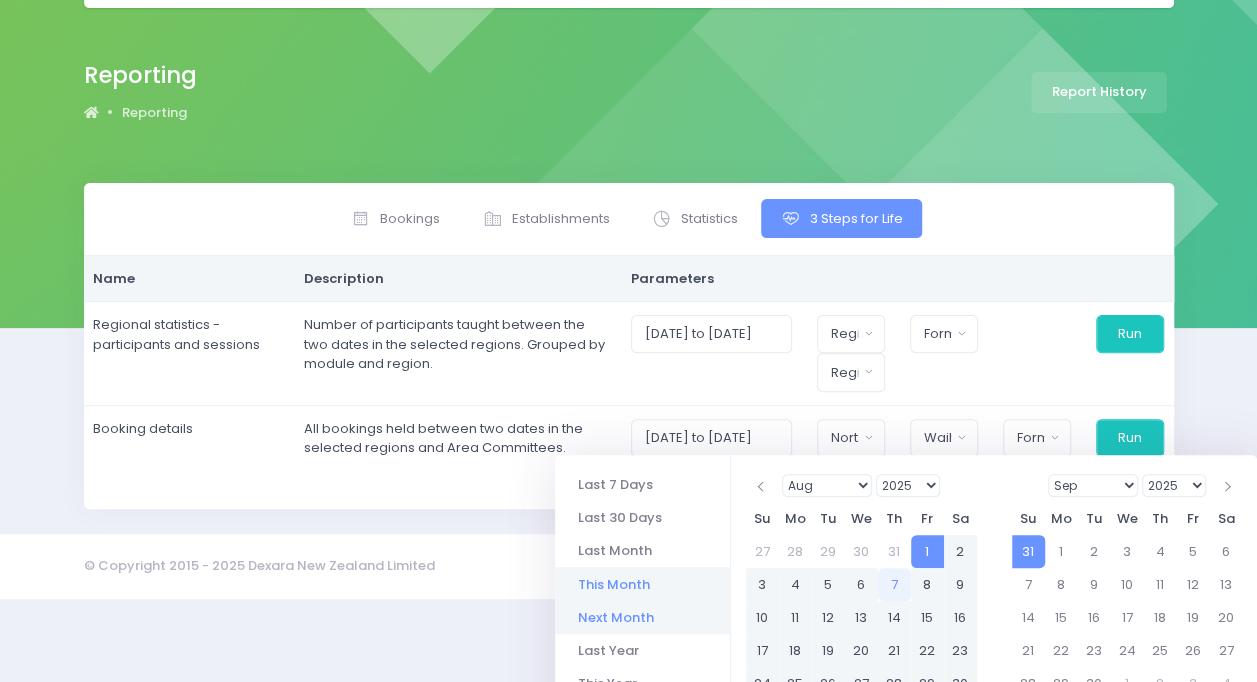 click on "Next Month" at bounding box center [642, 617] 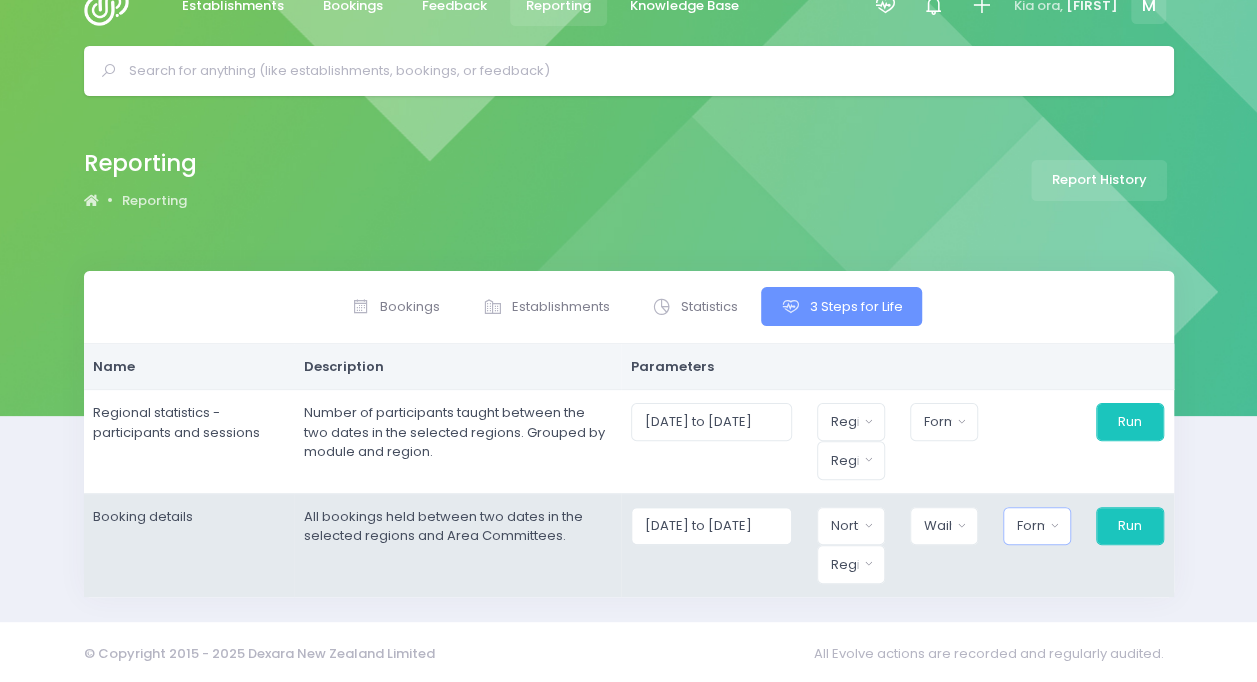 click on "Format" at bounding box center (1030, 526) 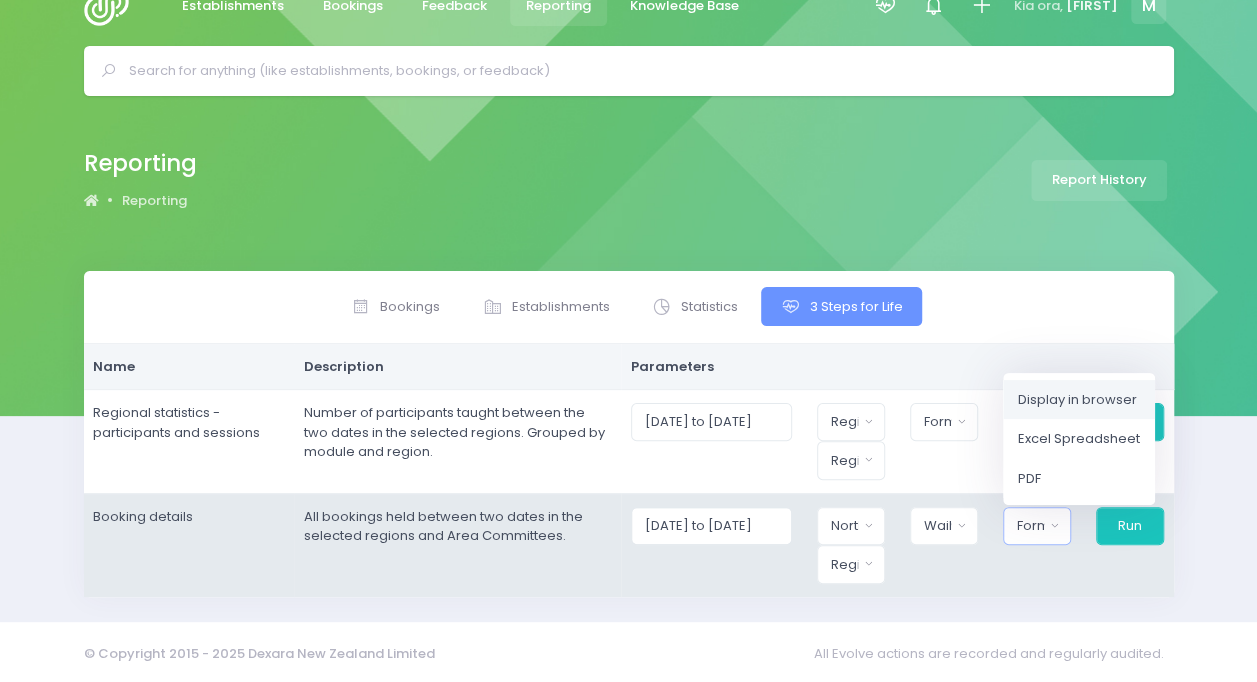 click on "Display in browser" at bounding box center (1077, 399) 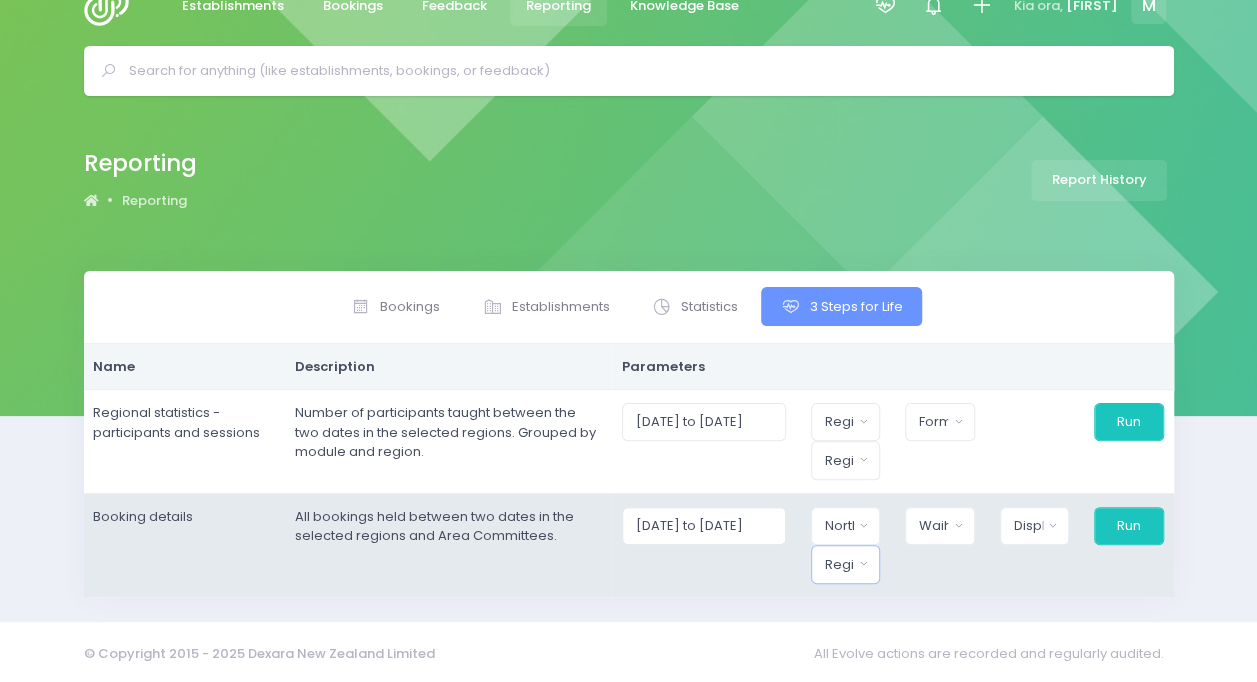 click on "Region" at bounding box center (846, 564) 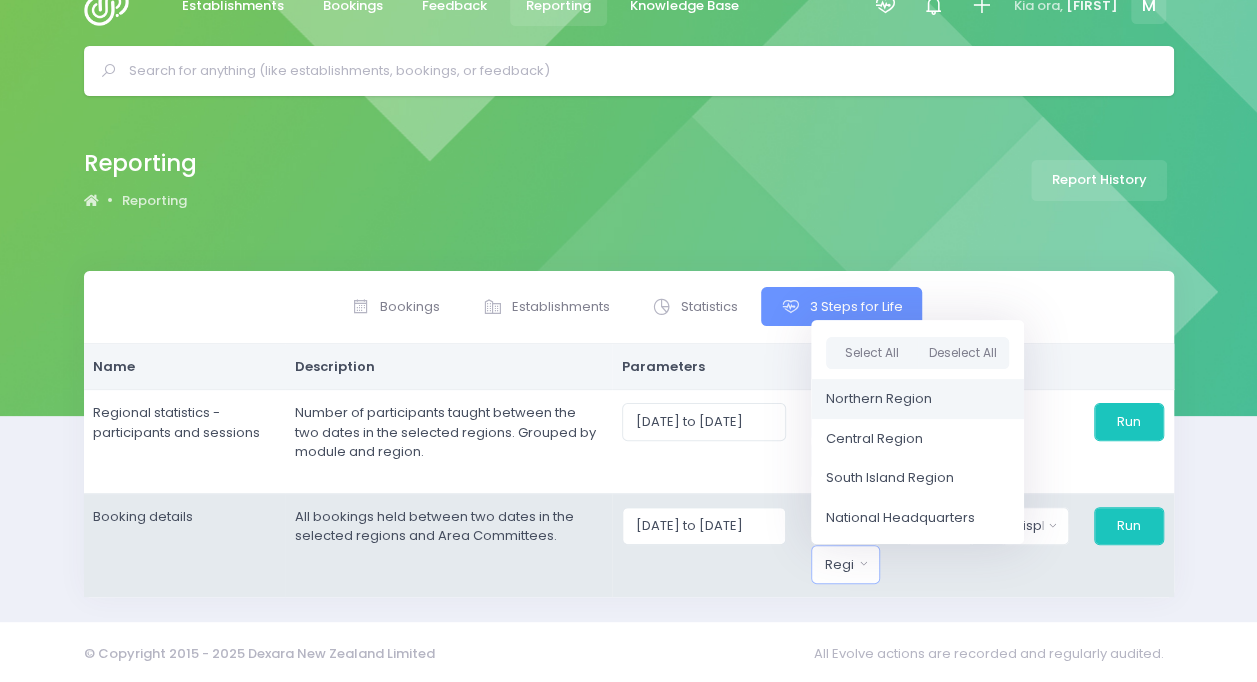 click on "Northern Region" at bounding box center (879, 399) 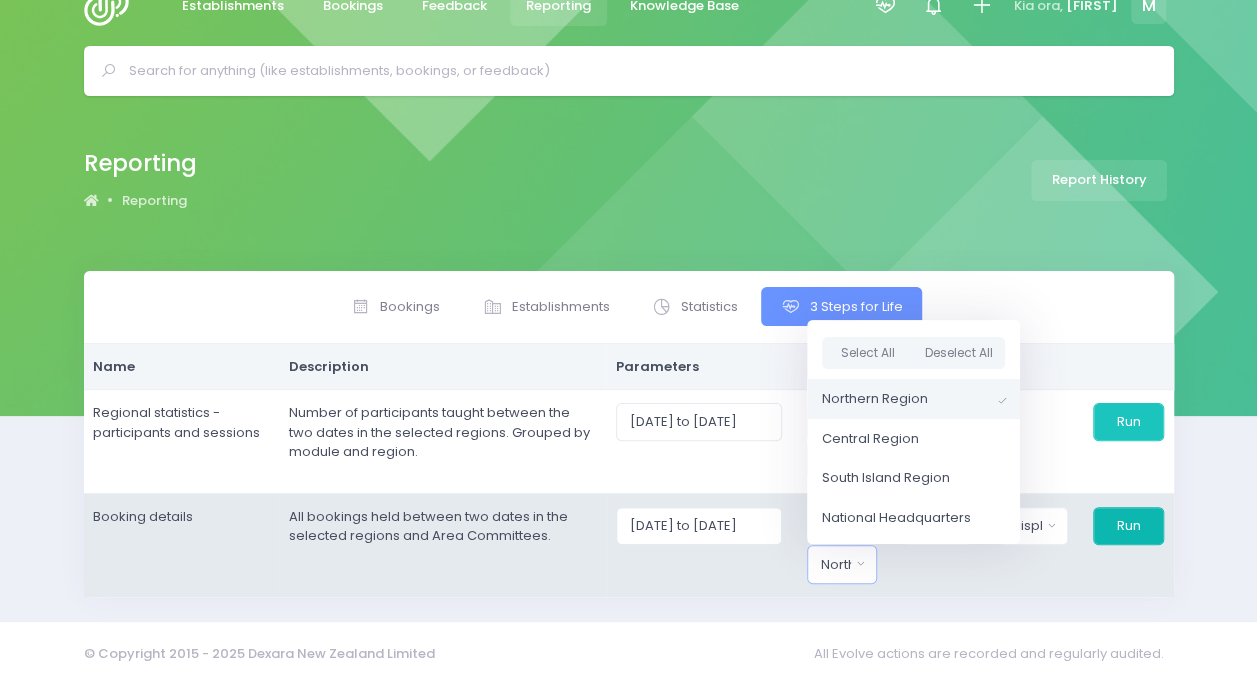 click on "Run" at bounding box center (1128, 526) 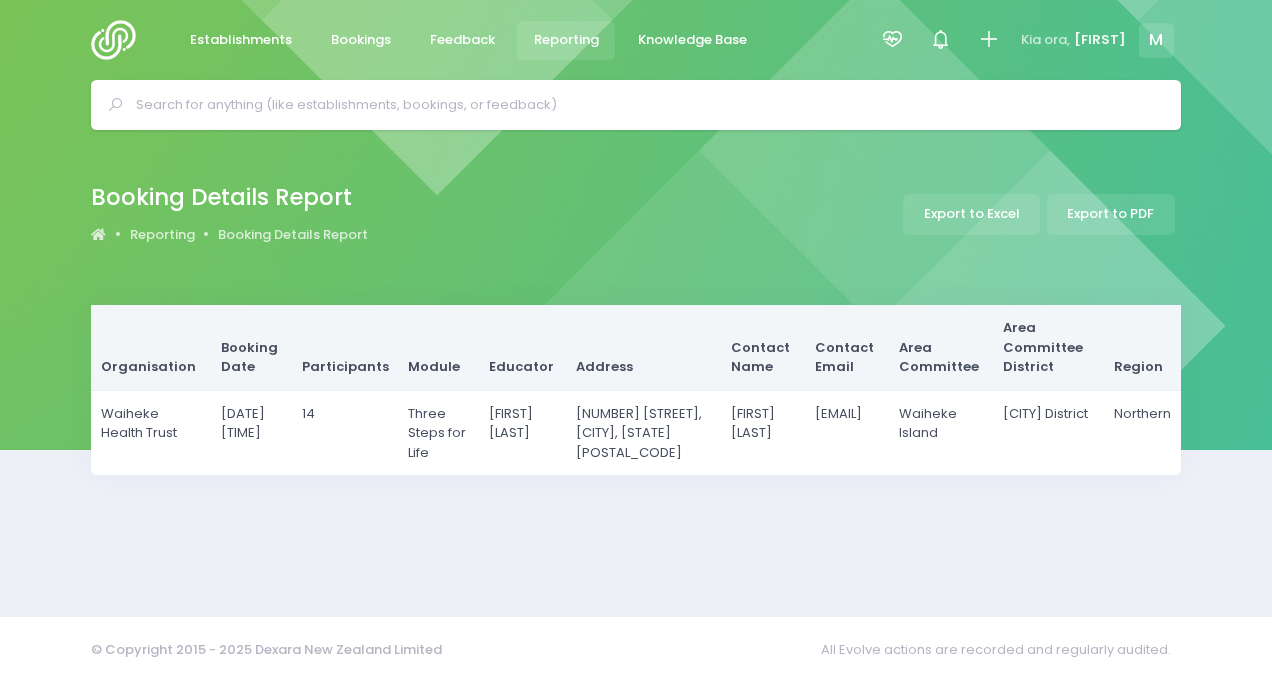 scroll, scrollTop: 0, scrollLeft: 0, axis: both 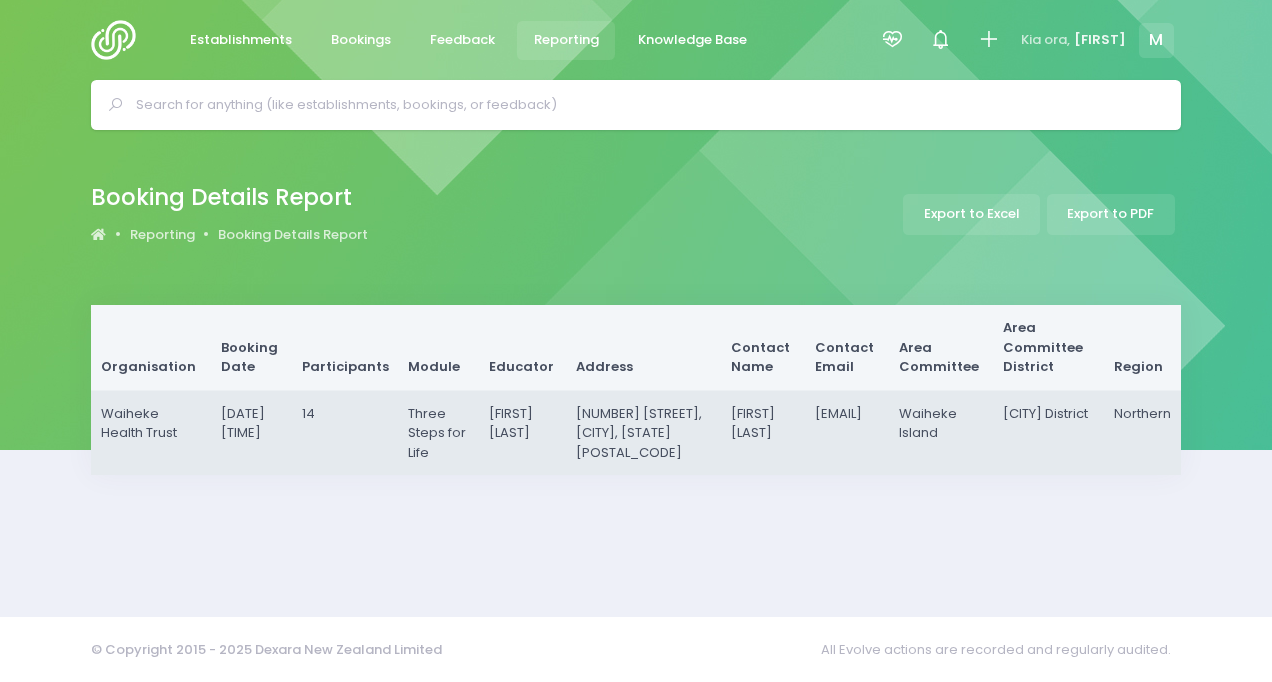 click on "Waiheke Island" at bounding box center (941, 432) 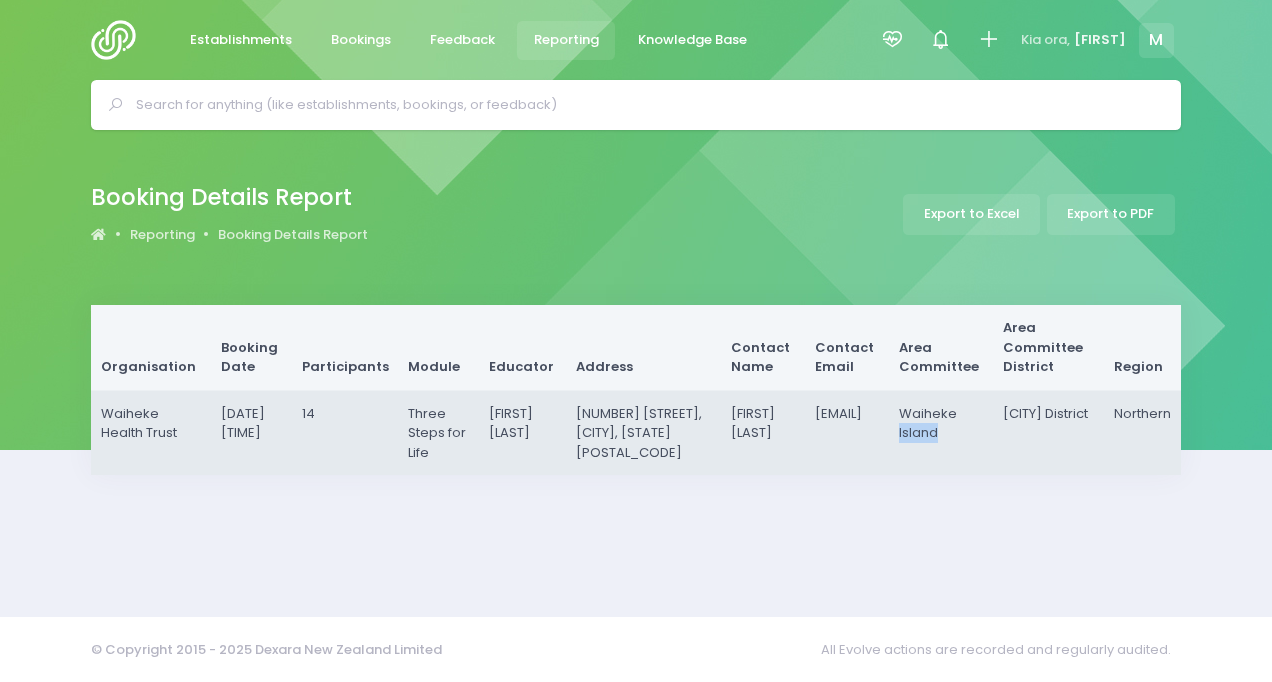 click on "Waiheke Island" at bounding box center (941, 432) 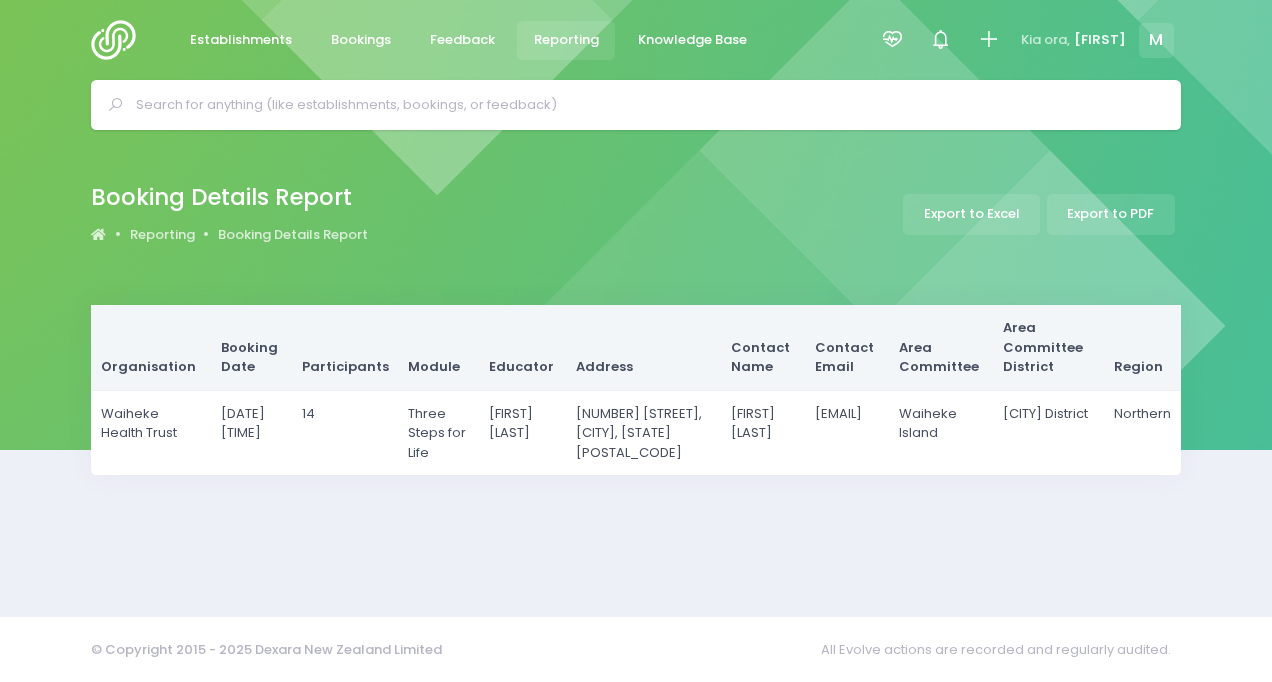 drag, startPoint x: 946, startPoint y: 444, endPoint x: 721, endPoint y: 211, distance: 323.9043 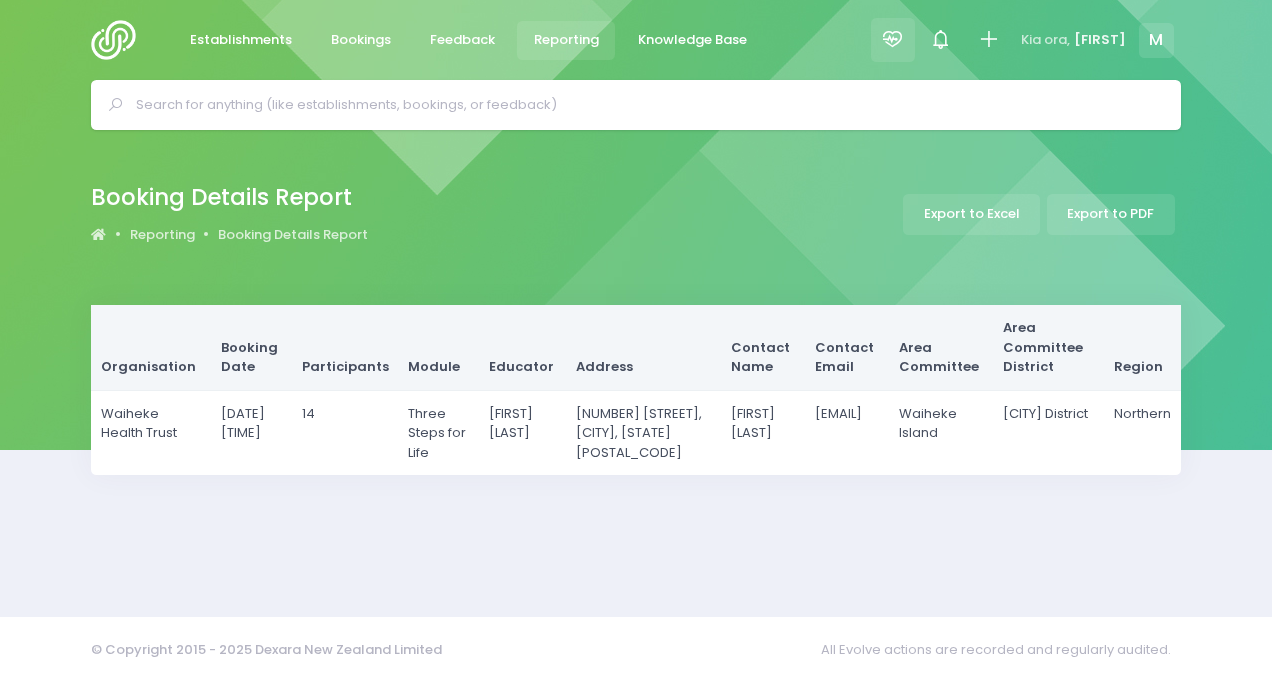 click at bounding box center (893, 40) 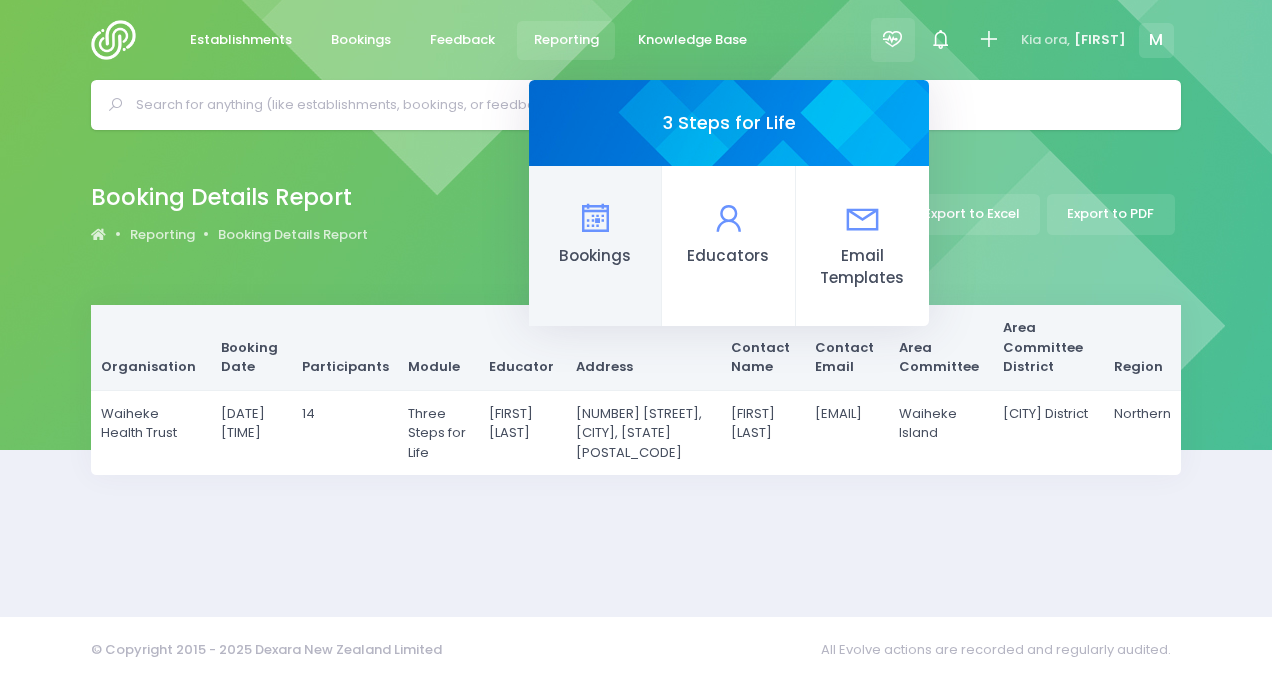 click on "Bookings" at bounding box center [595, 246] 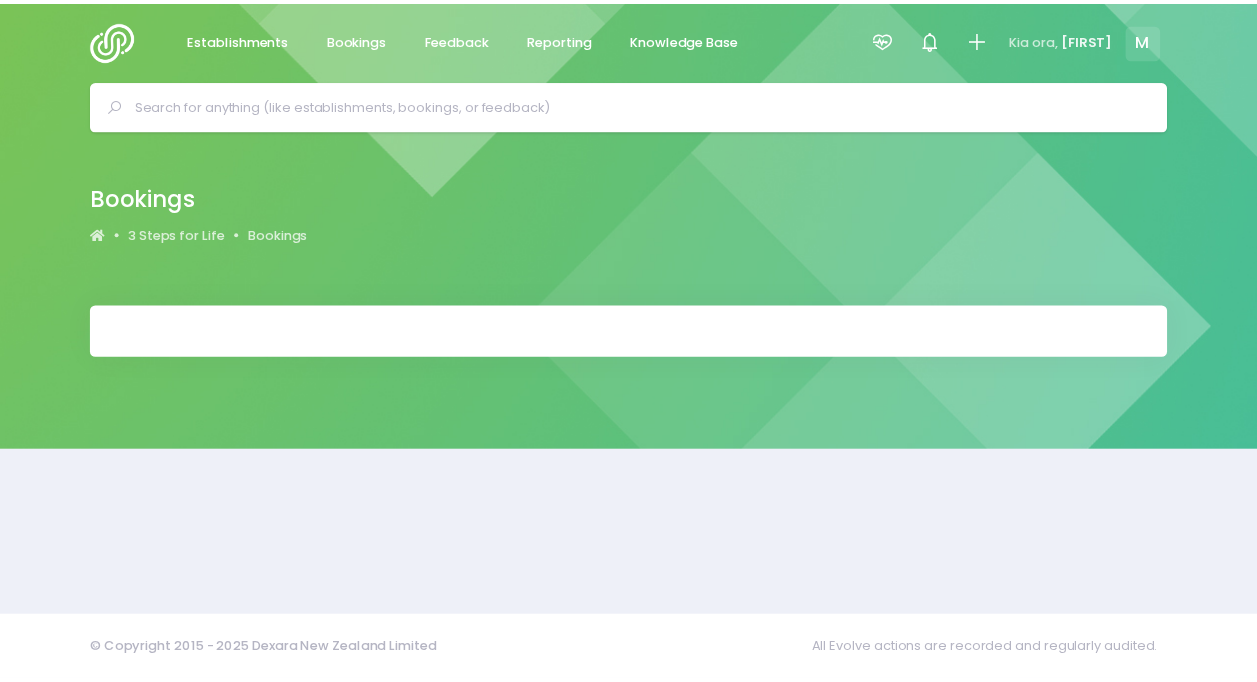 scroll, scrollTop: 0, scrollLeft: 0, axis: both 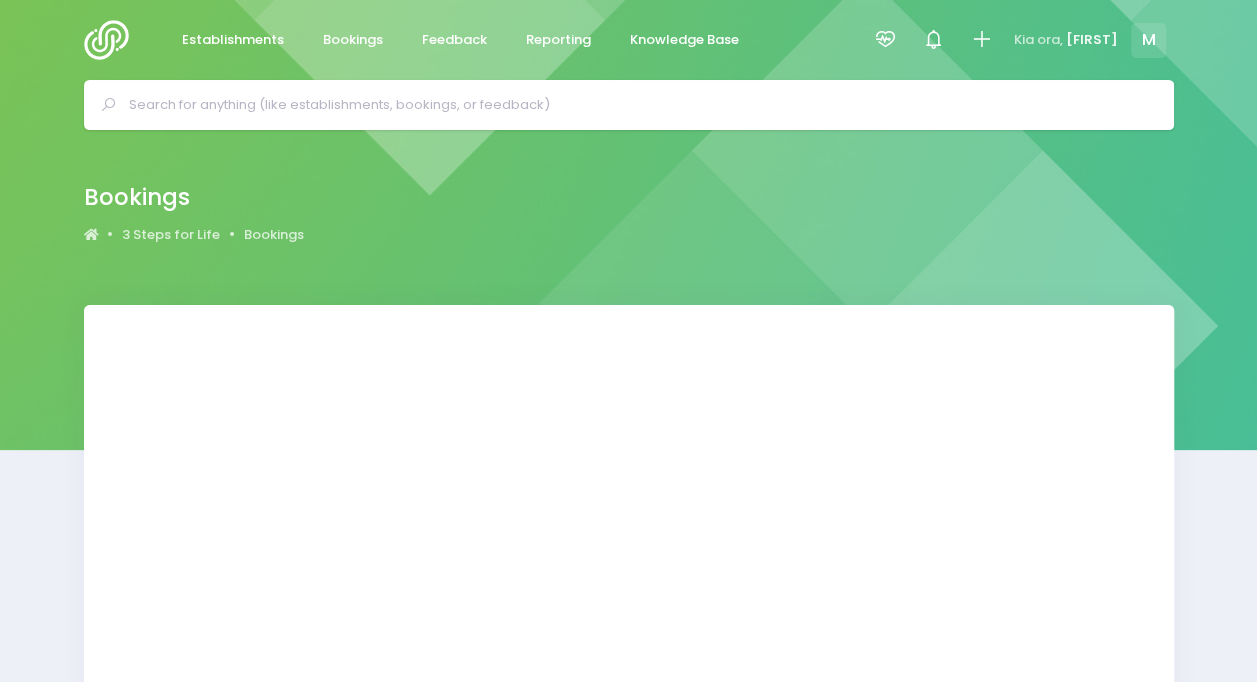 select on "20" 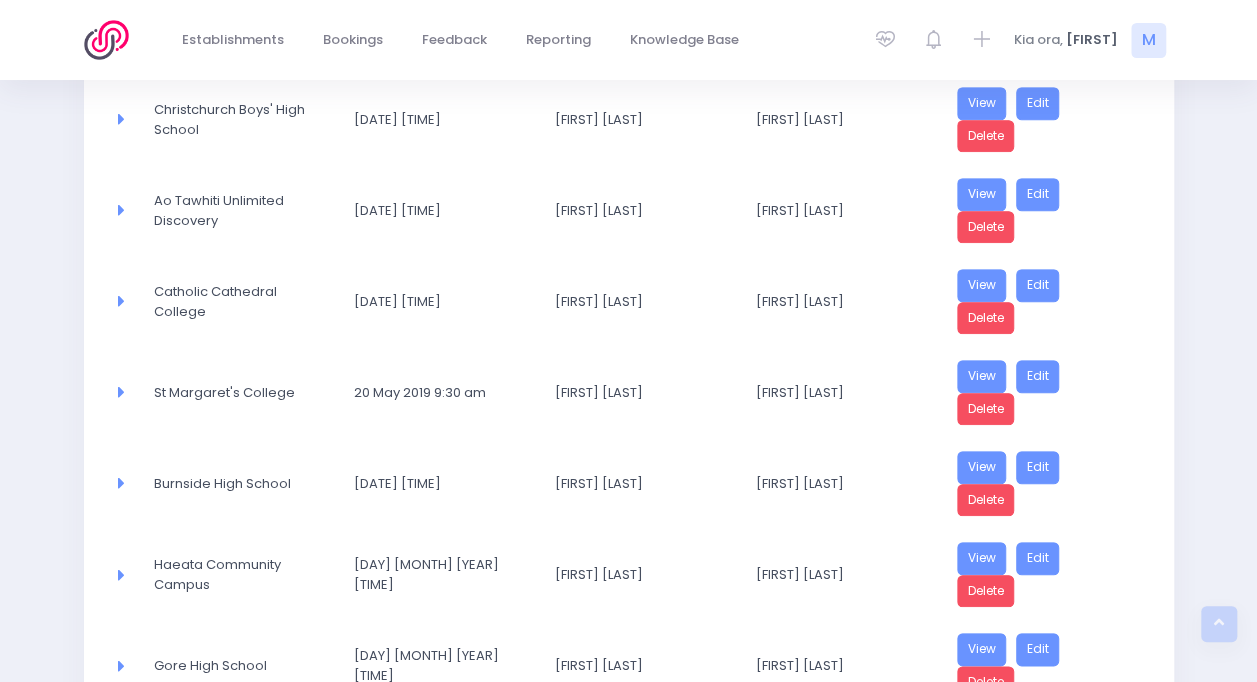 scroll, scrollTop: 1640, scrollLeft: 0, axis: vertical 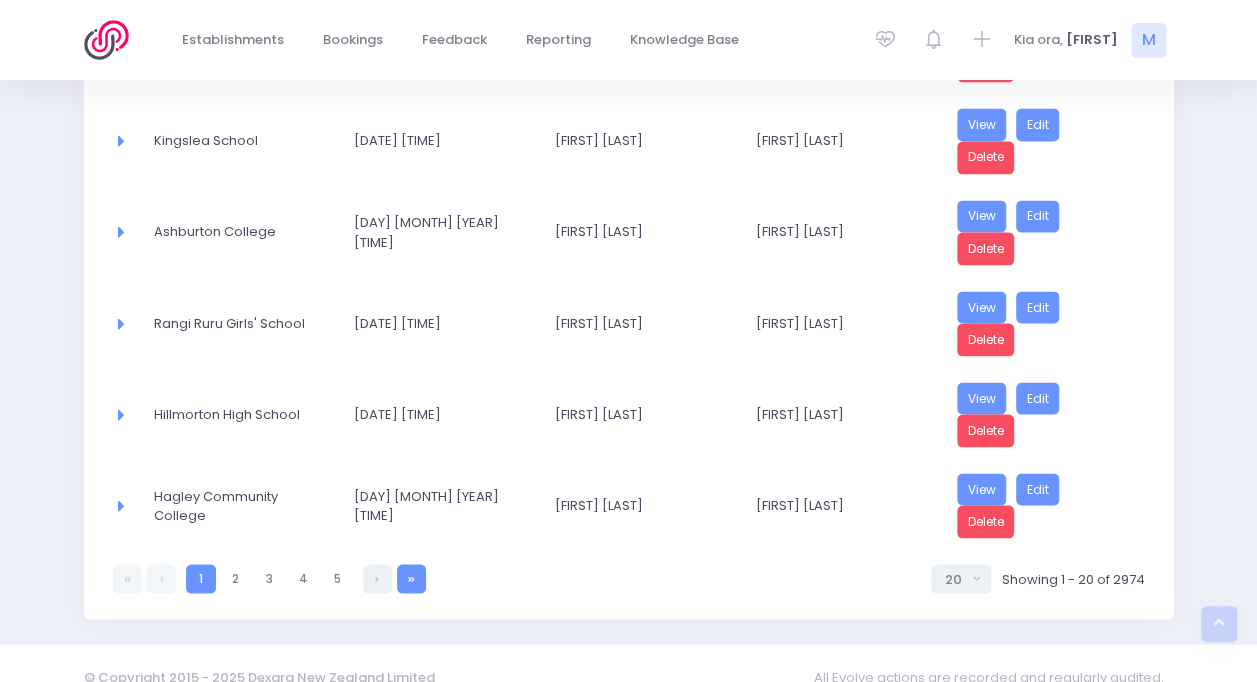click at bounding box center (411, 578) 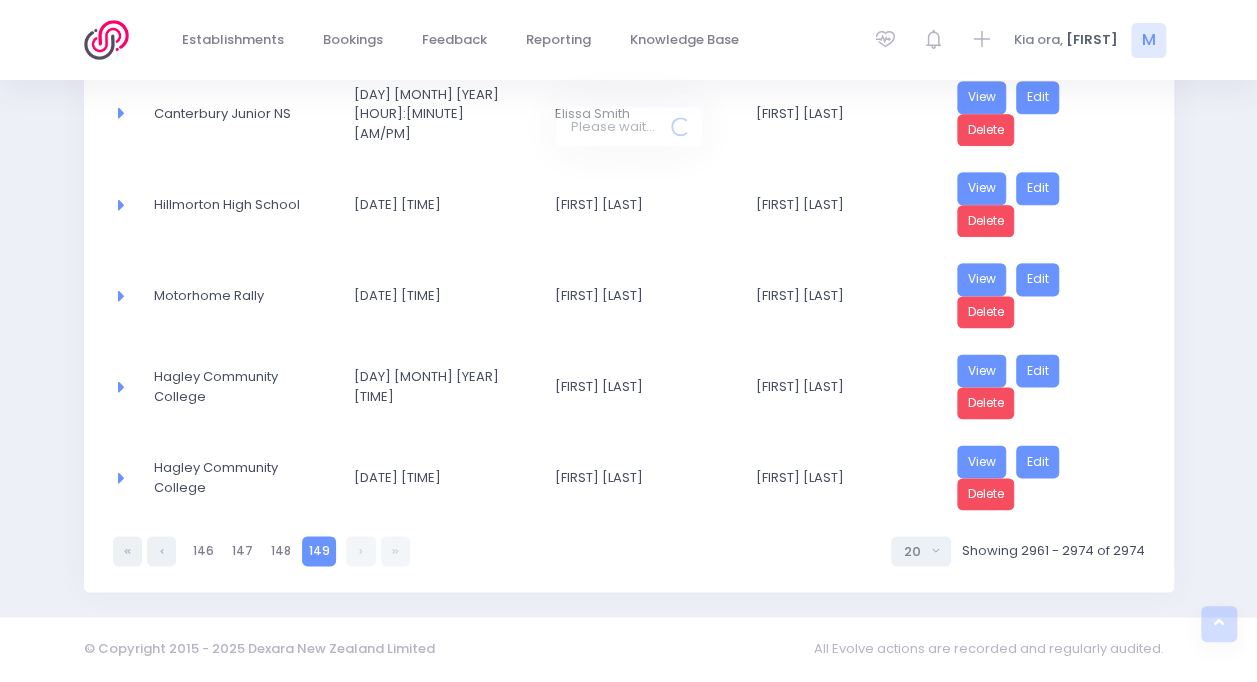 scroll, scrollTop: 1102, scrollLeft: 0, axis: vertical 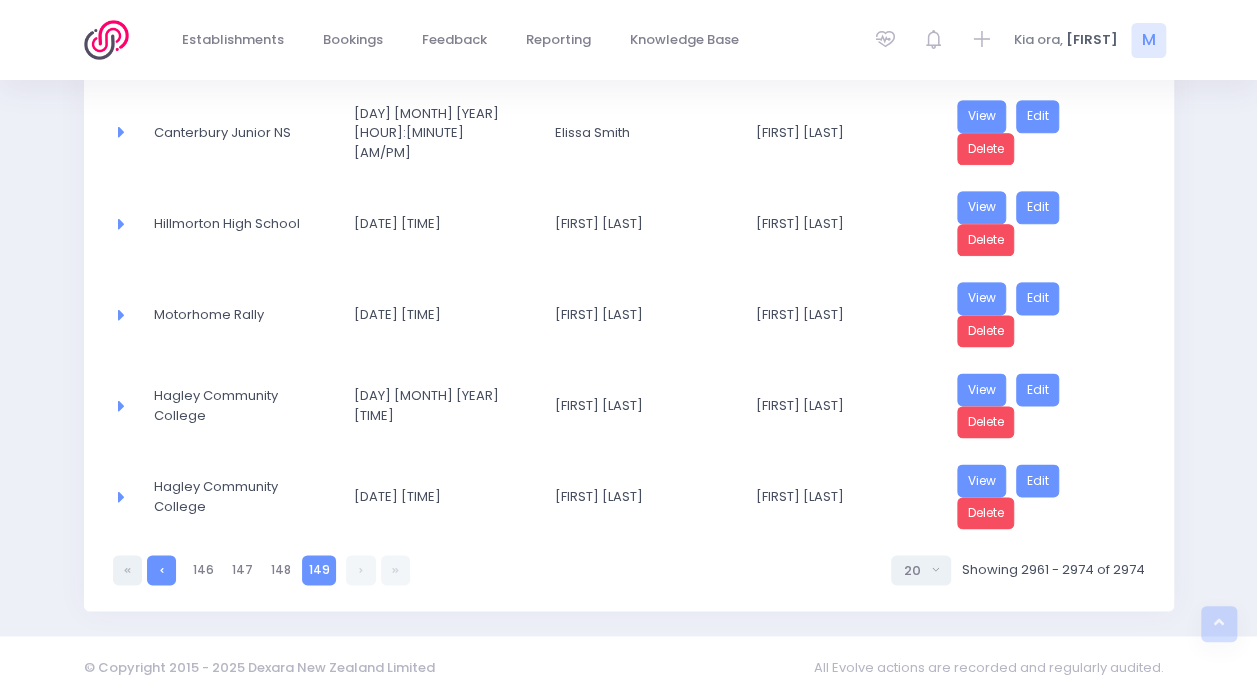 click at bounding box center [161, 569] 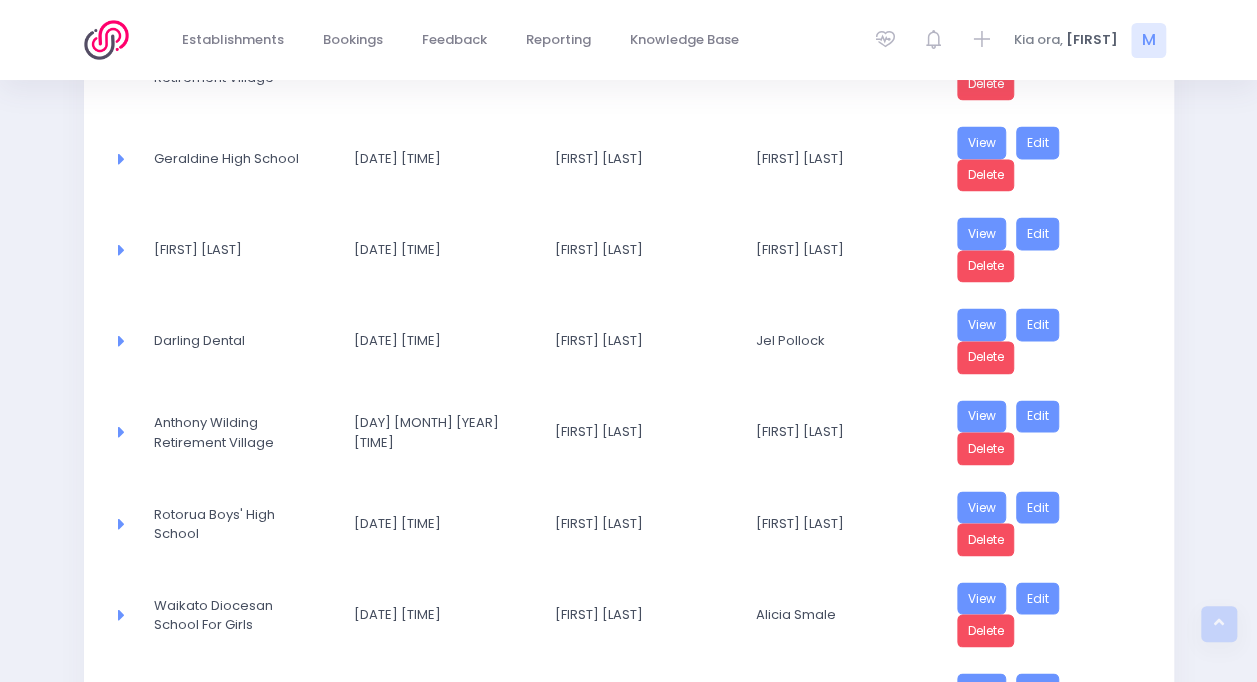 scroll, scrollTop: 1640, scrollLeft: 0, axis: vertical 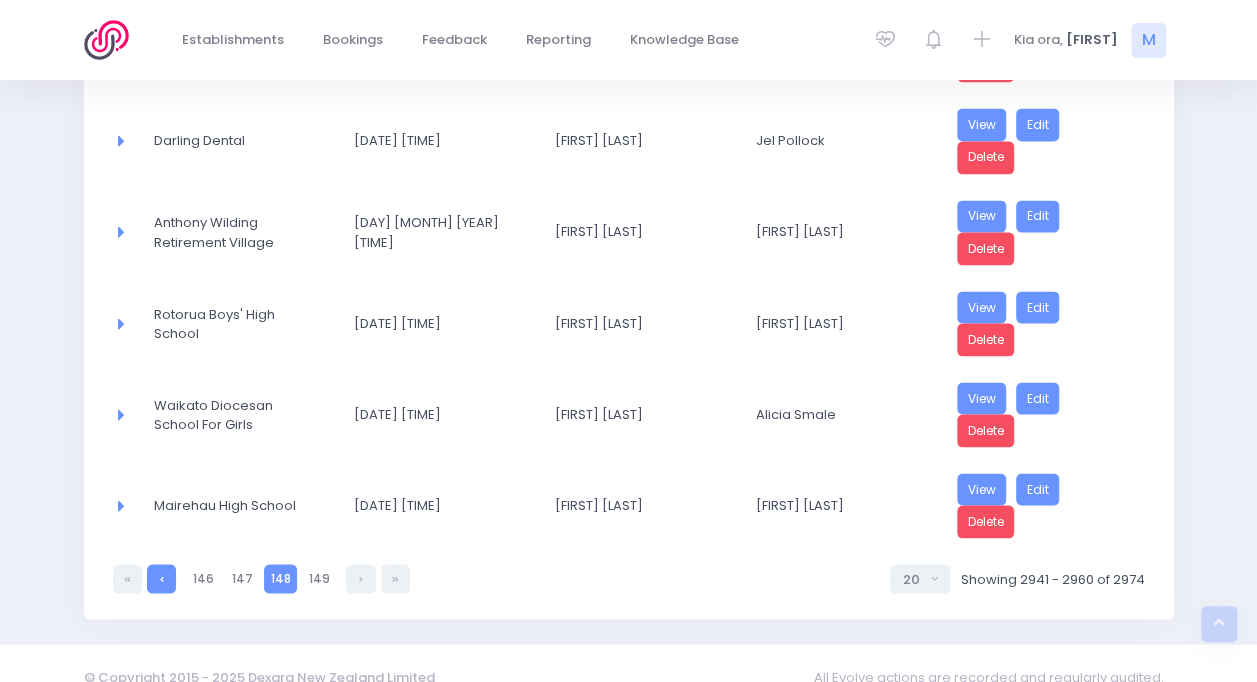 click at bounding box center (161, 578) 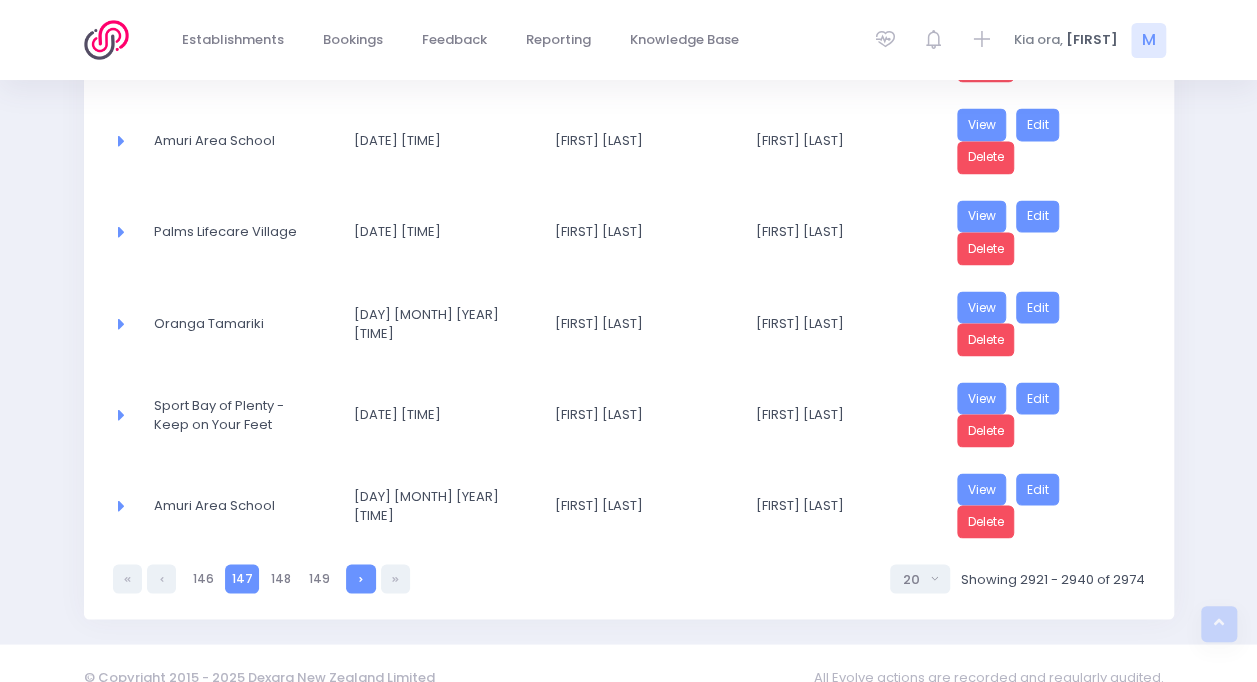 click at bounding box center [360, 578] 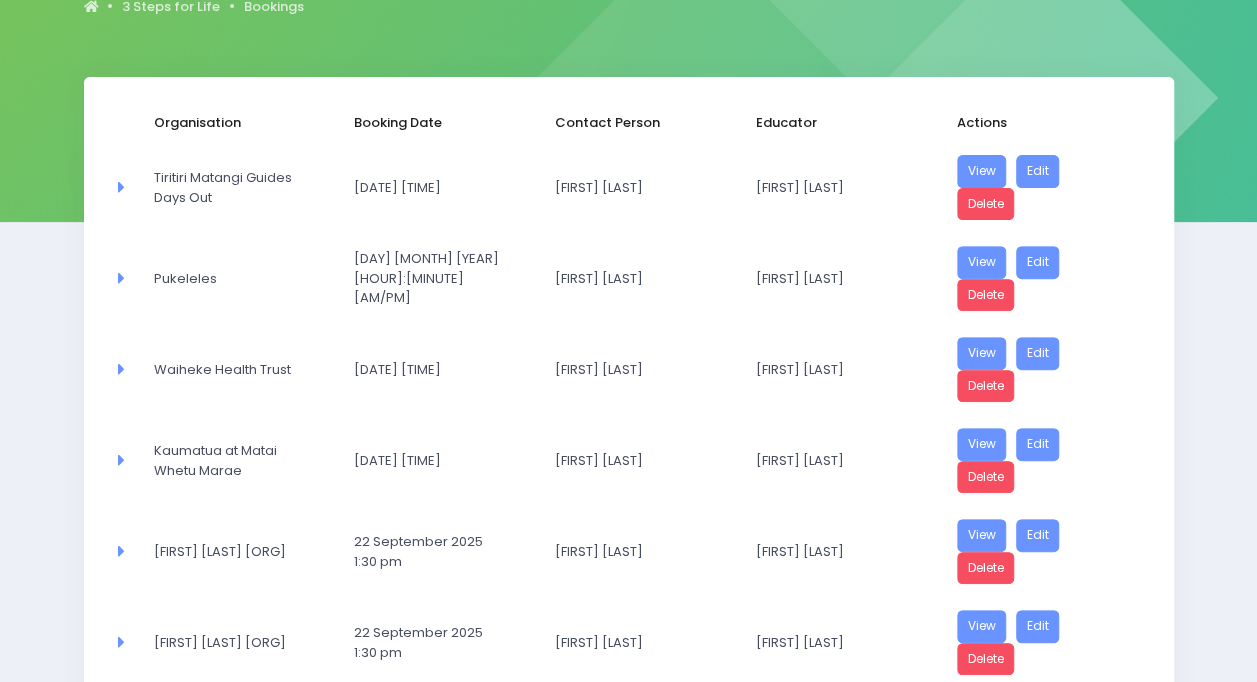 scroll, scrollTop: 229, scrollLeft: 0, axis: vertical 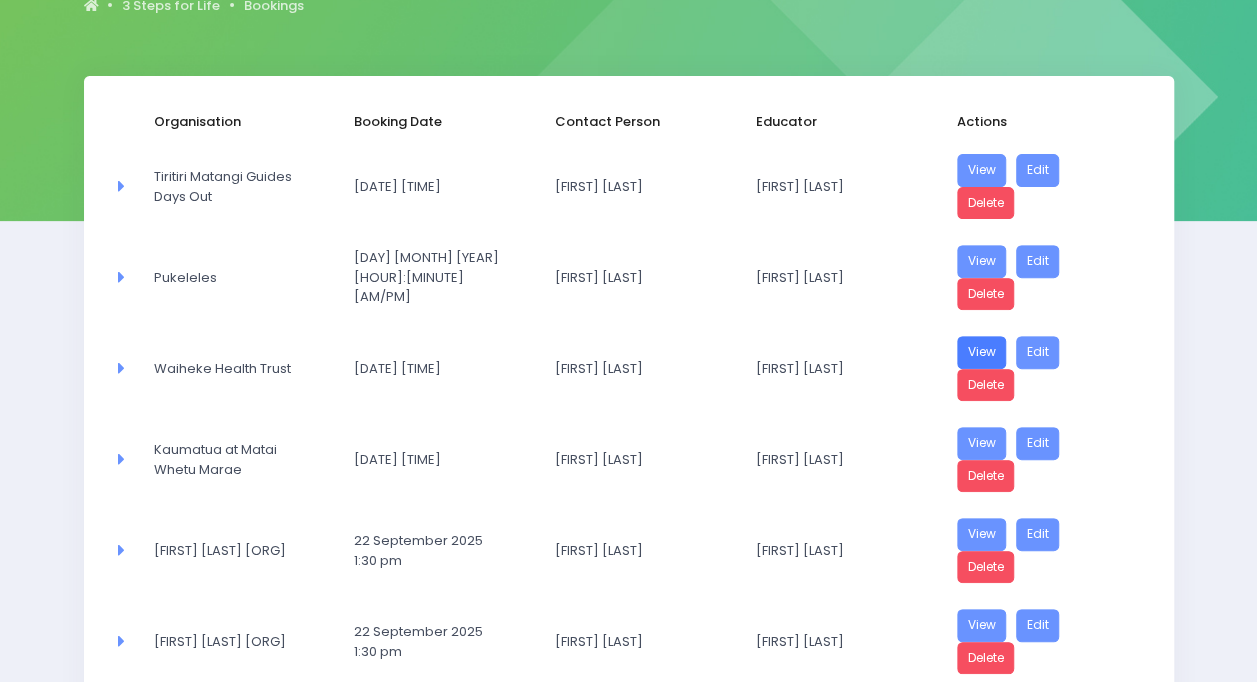 click on "View" at bounding box center [982, 352] 